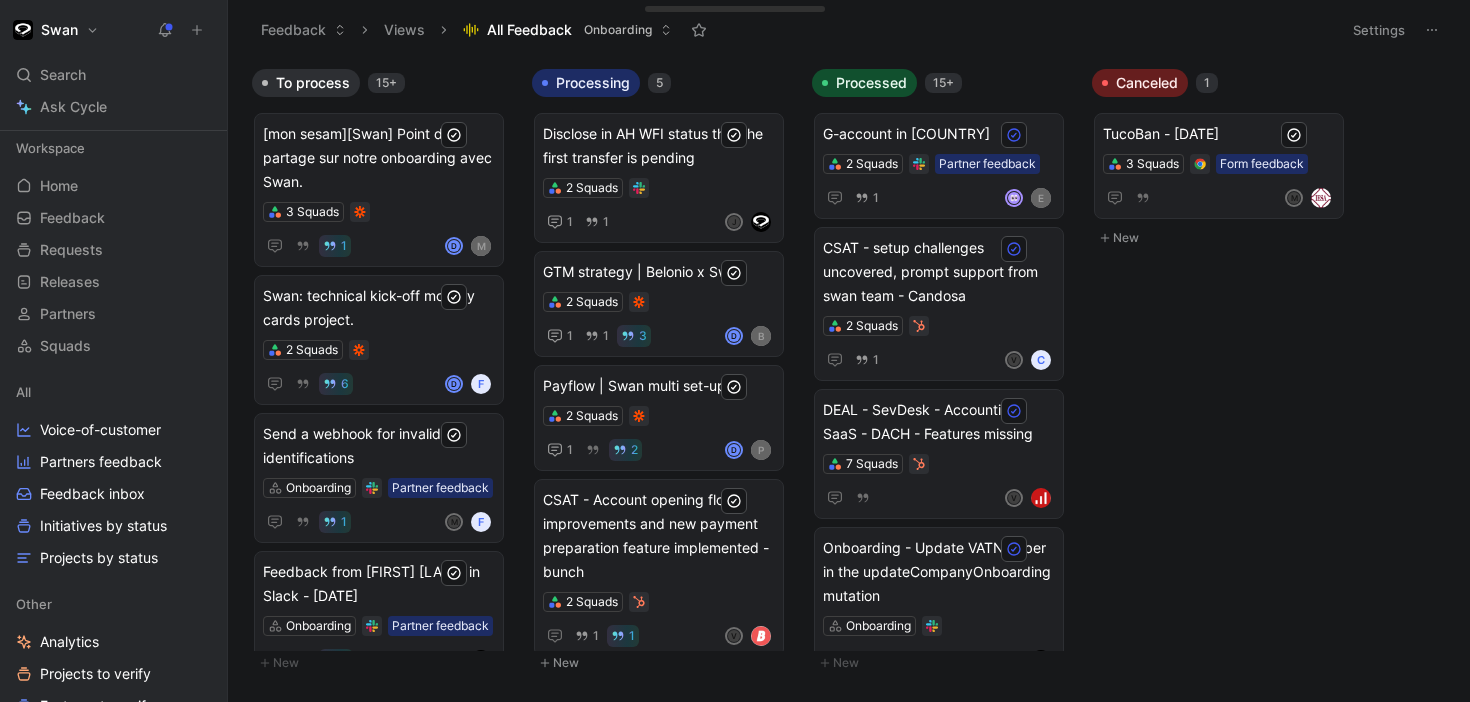 scroll, scrollTop: 0, scrollLeft: 0, axis: both 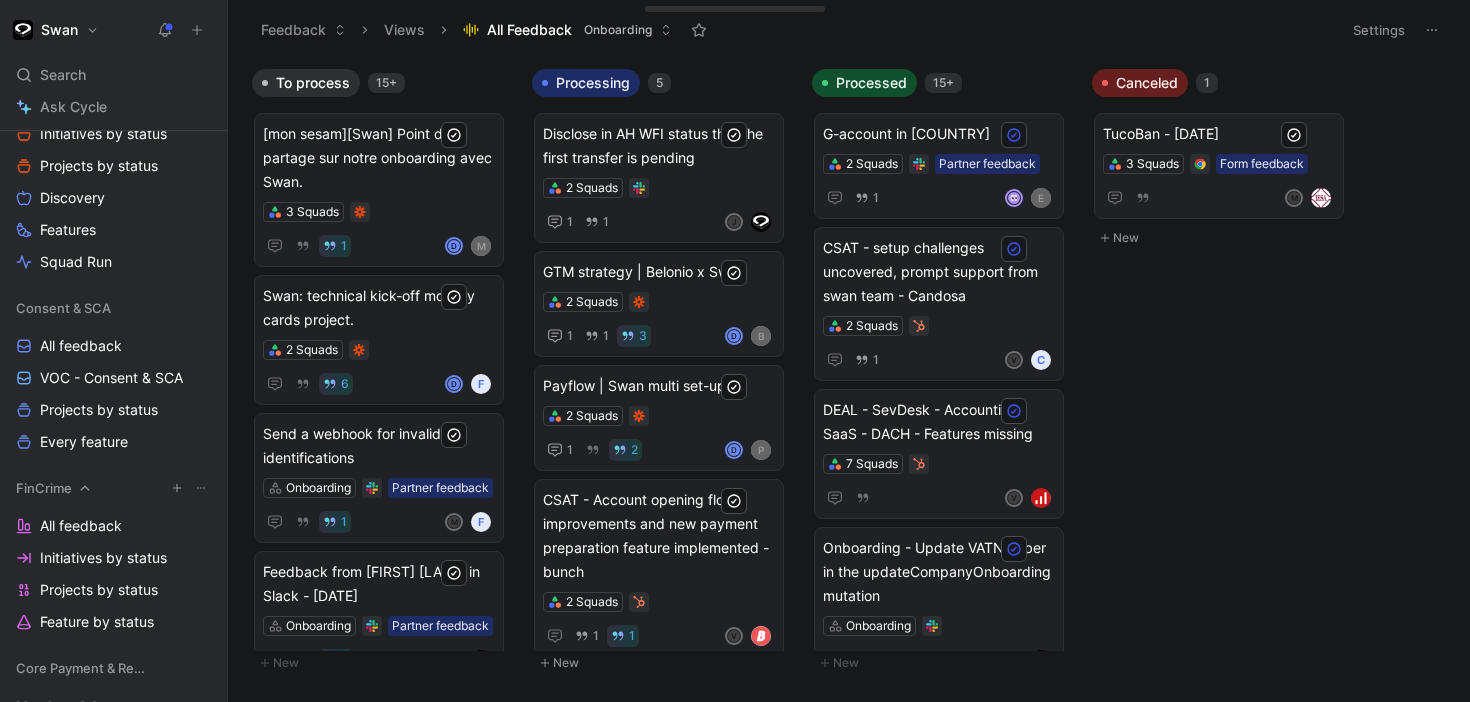 click 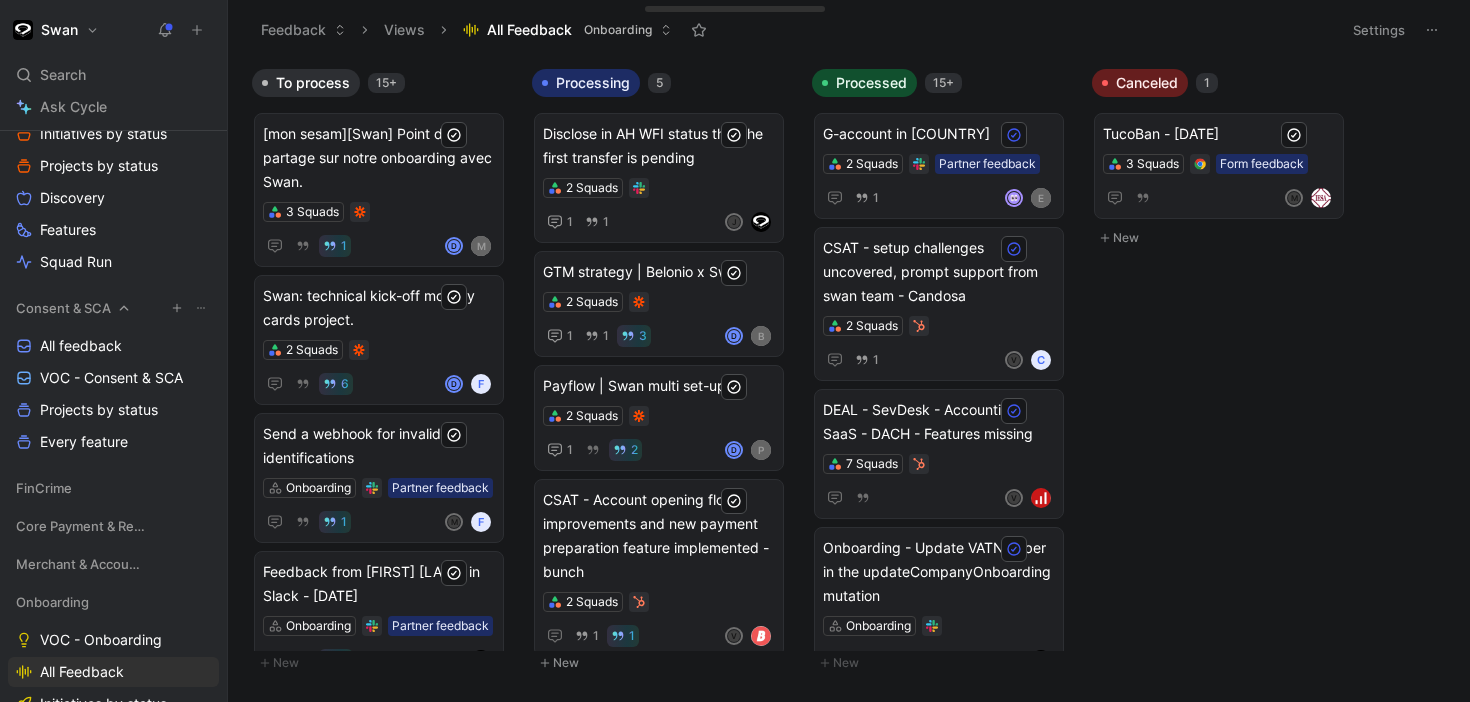 click 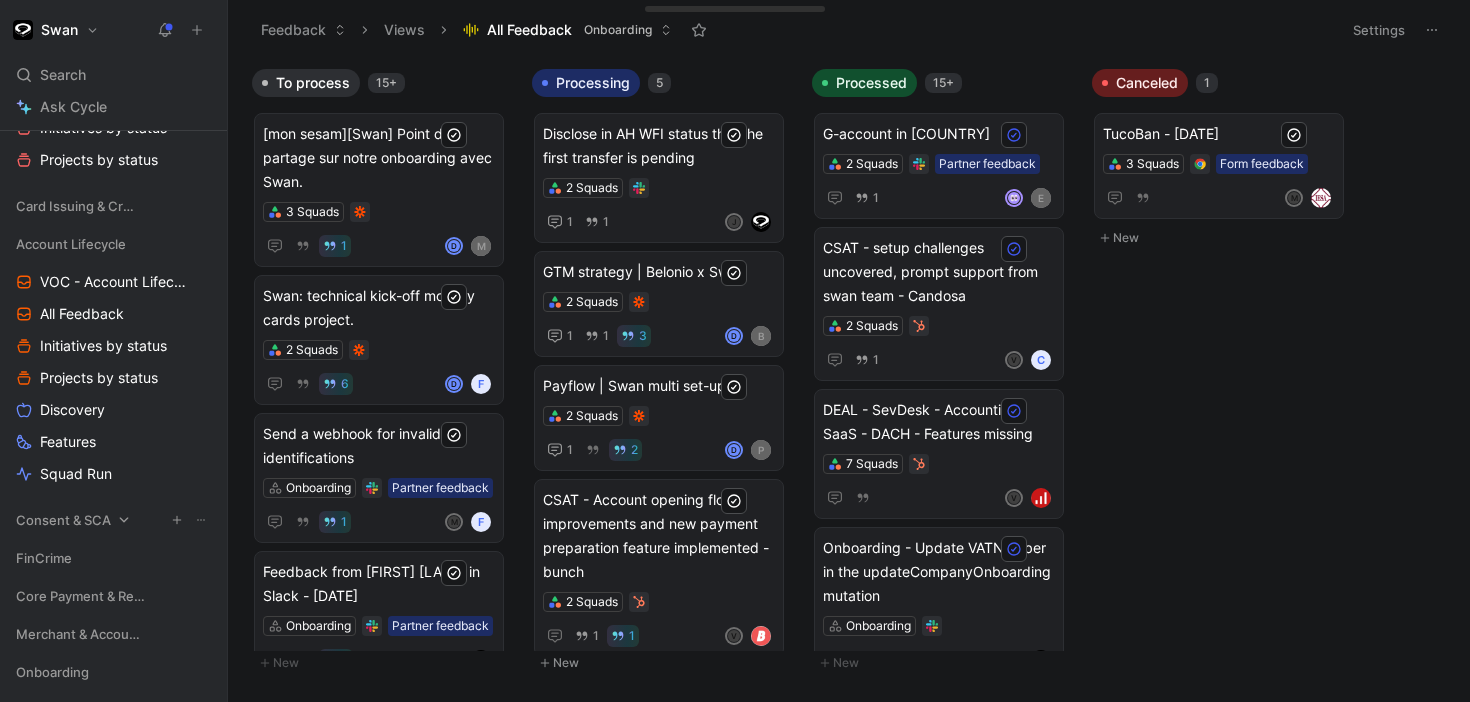 scroll, scrollTop: 832, scrollLeft: 0, axis: vertical 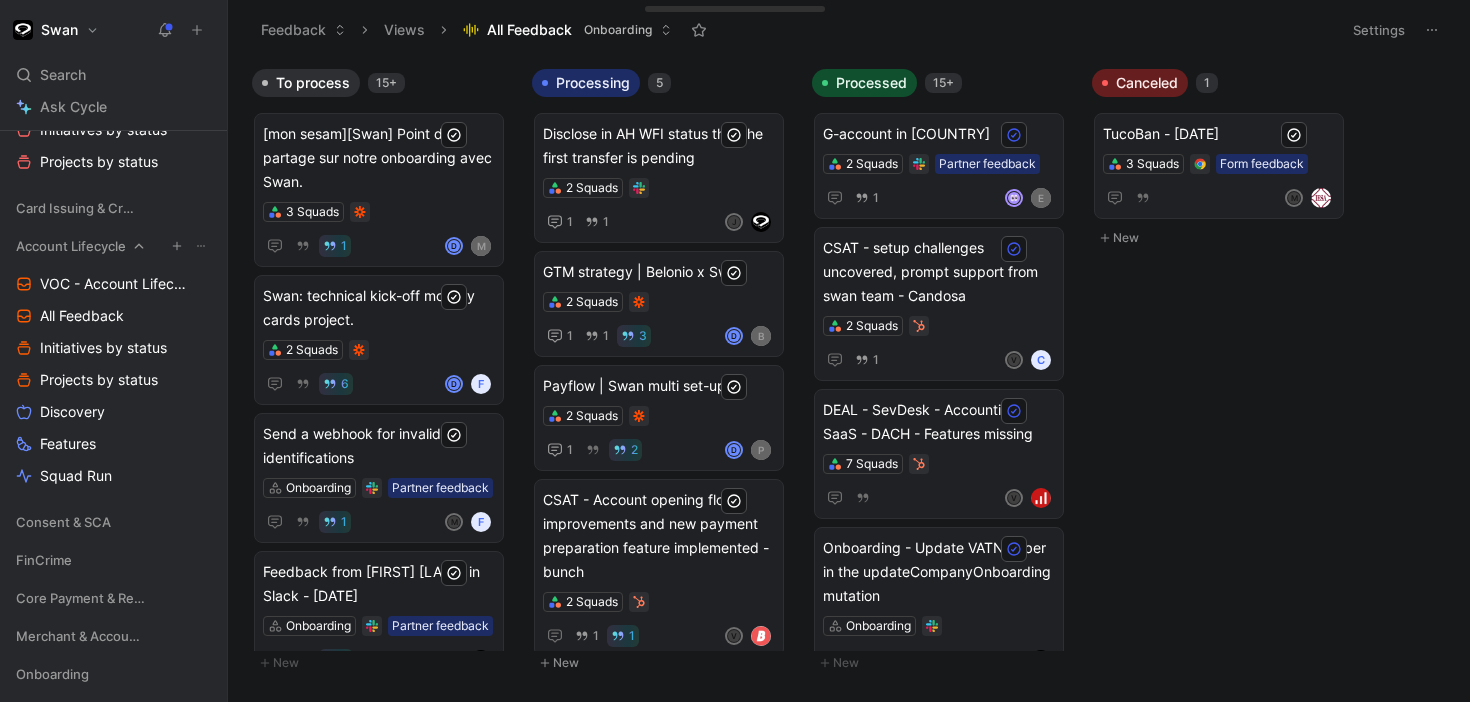 click 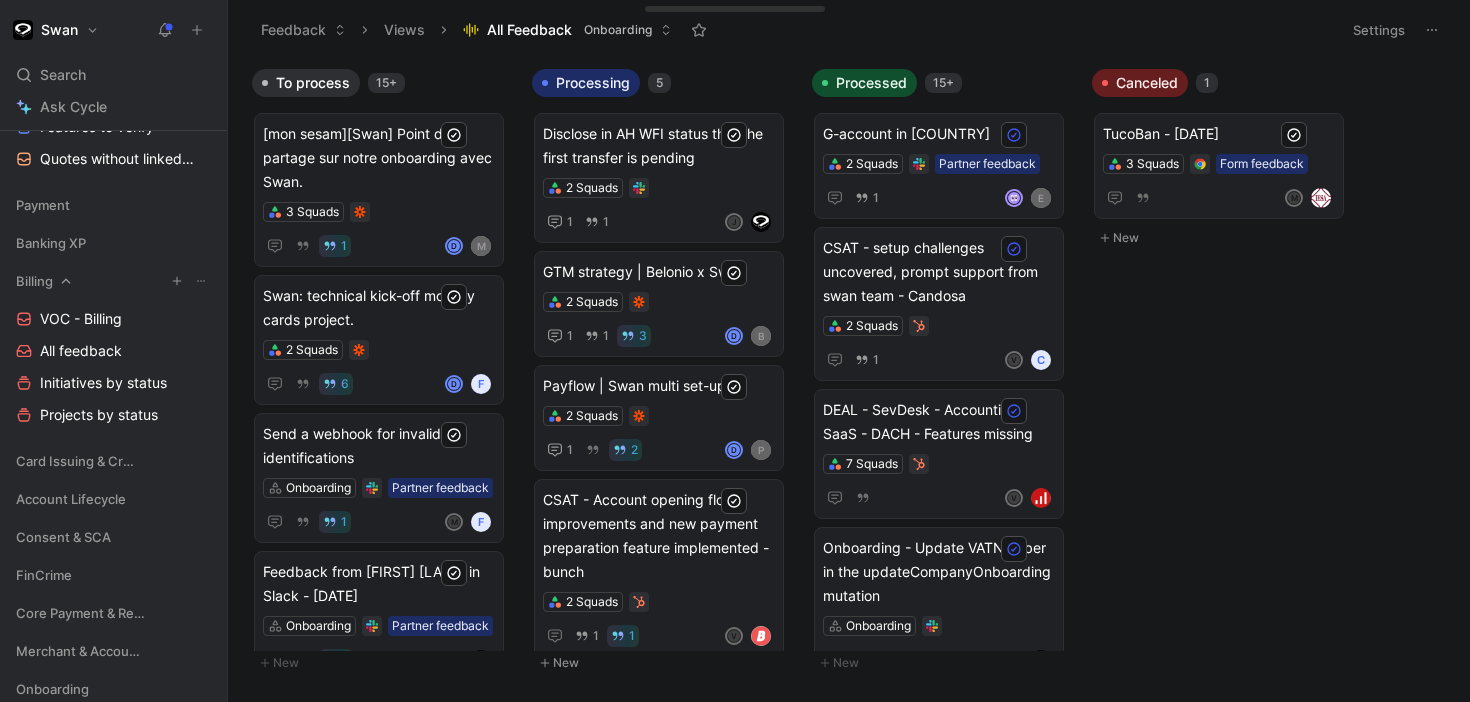 click 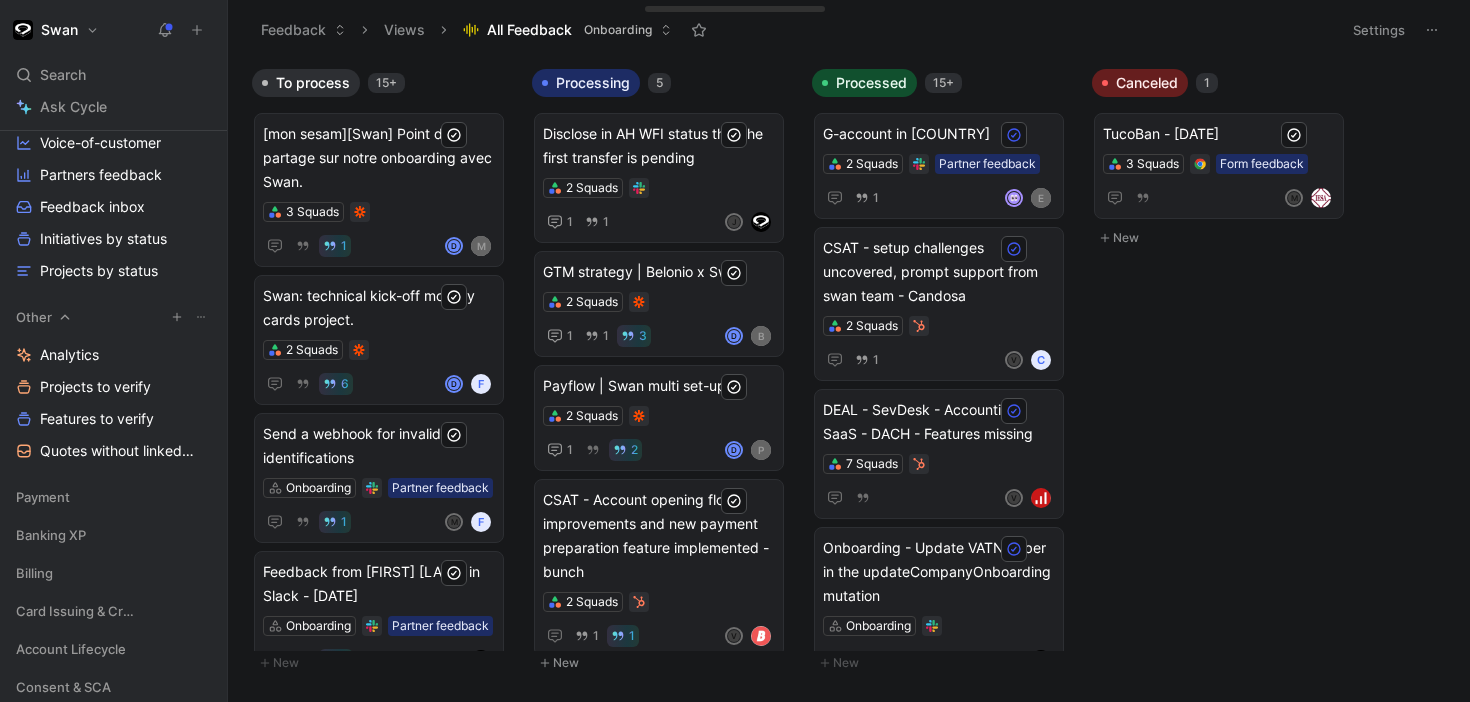 click 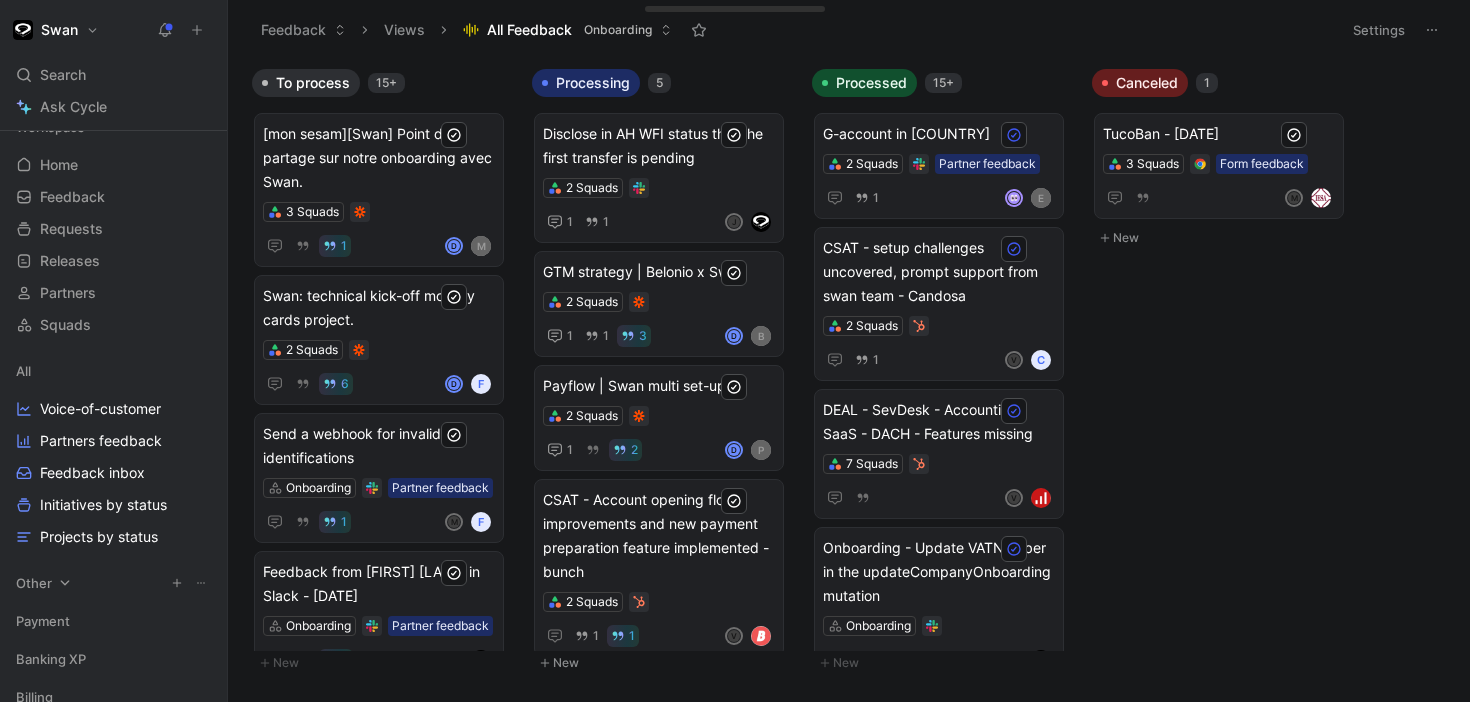 scroll, scrollTop: 24, scrollLeft: 0, axis: vertical 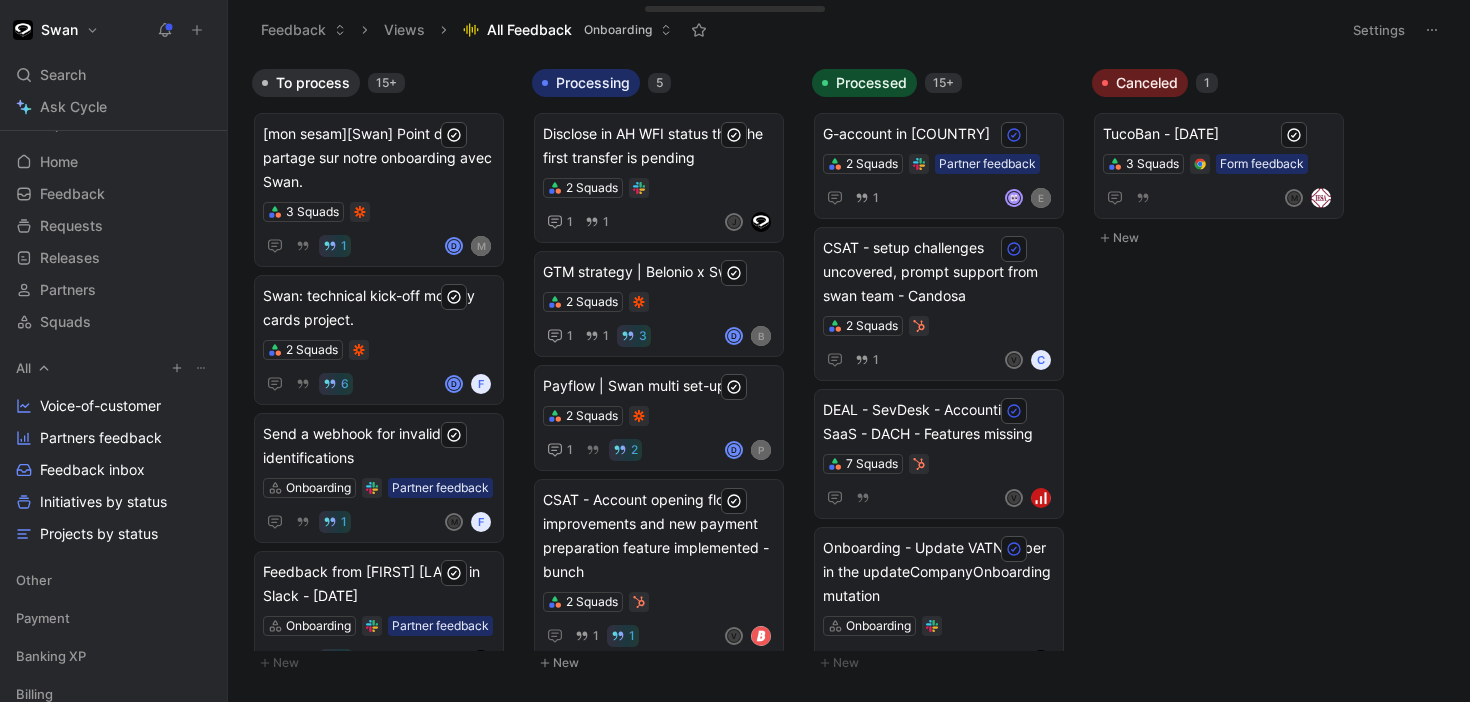 click 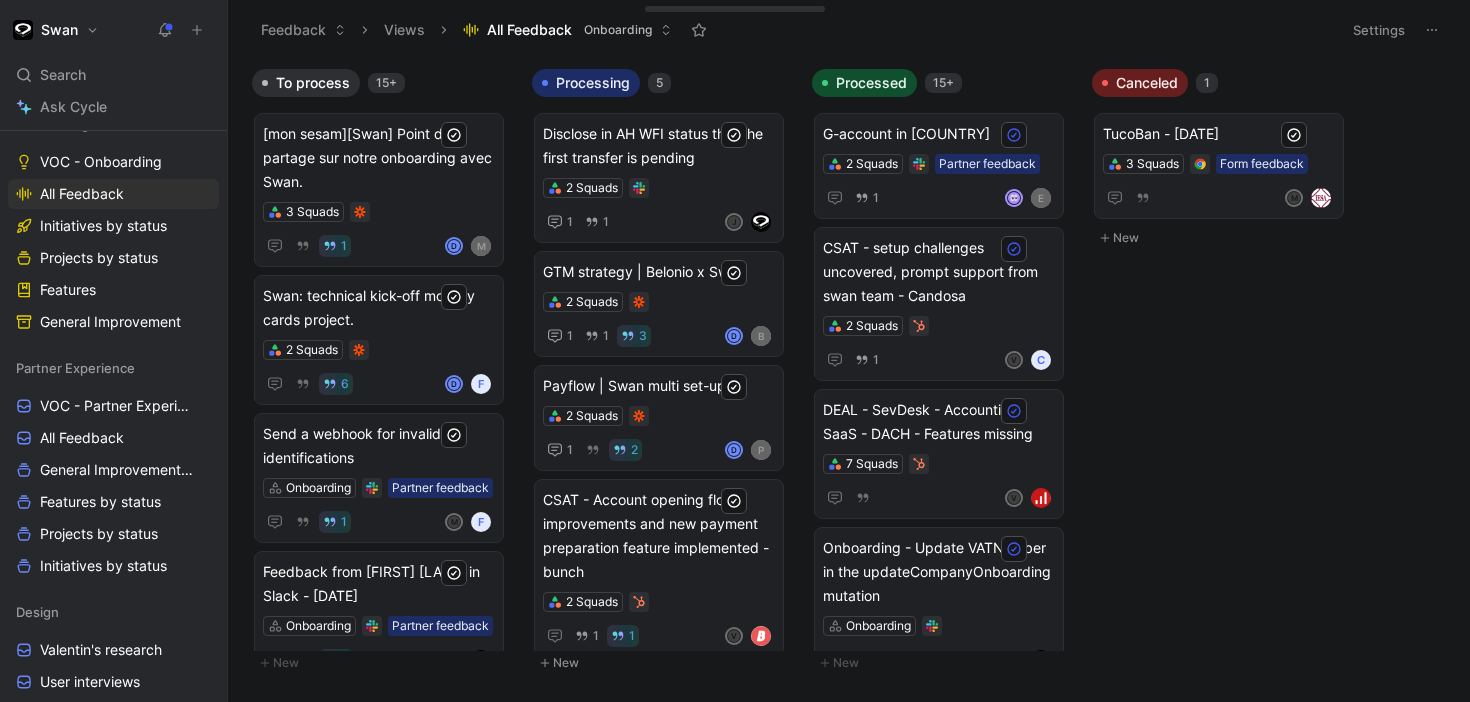 scroll, scrollTop: 943, scrollLeft: 0, axis: vertical 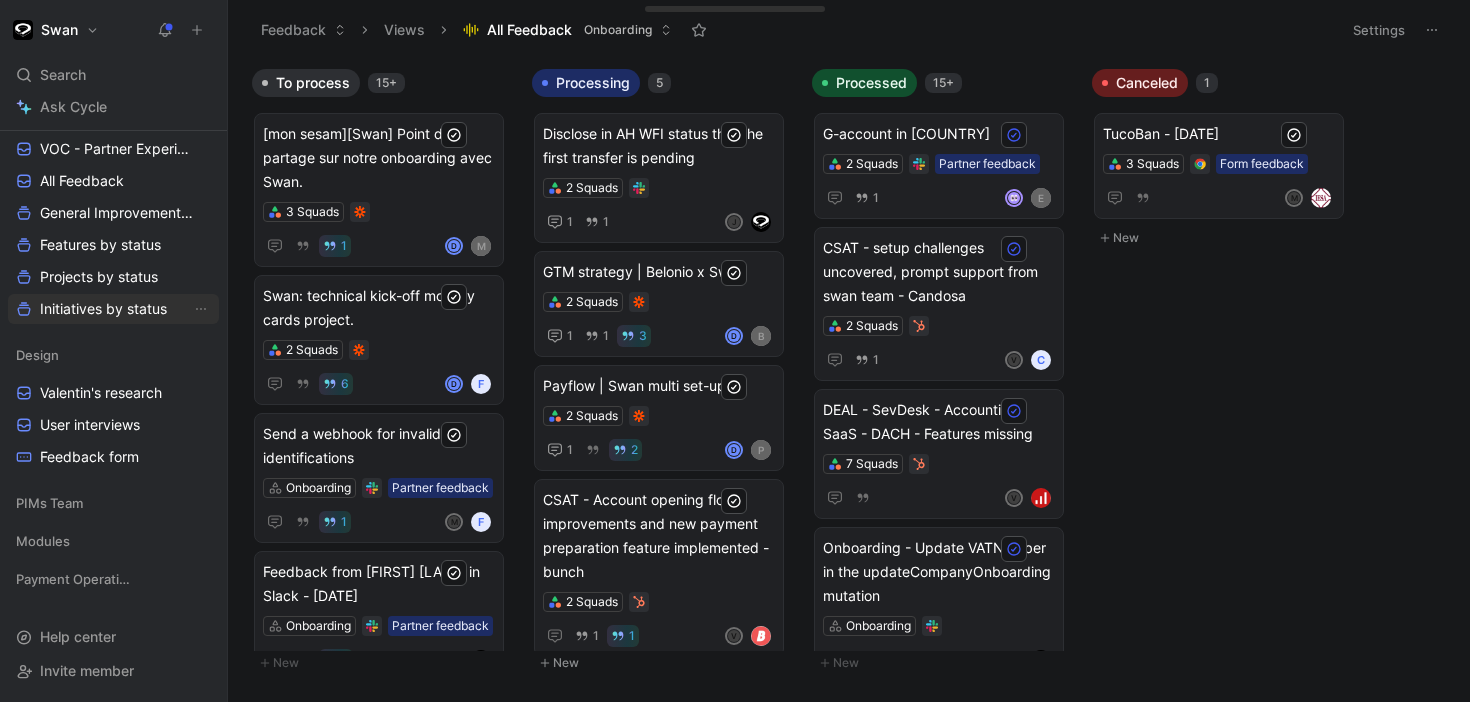 click on "Initiatives by status" at bounding box center (103, 309) 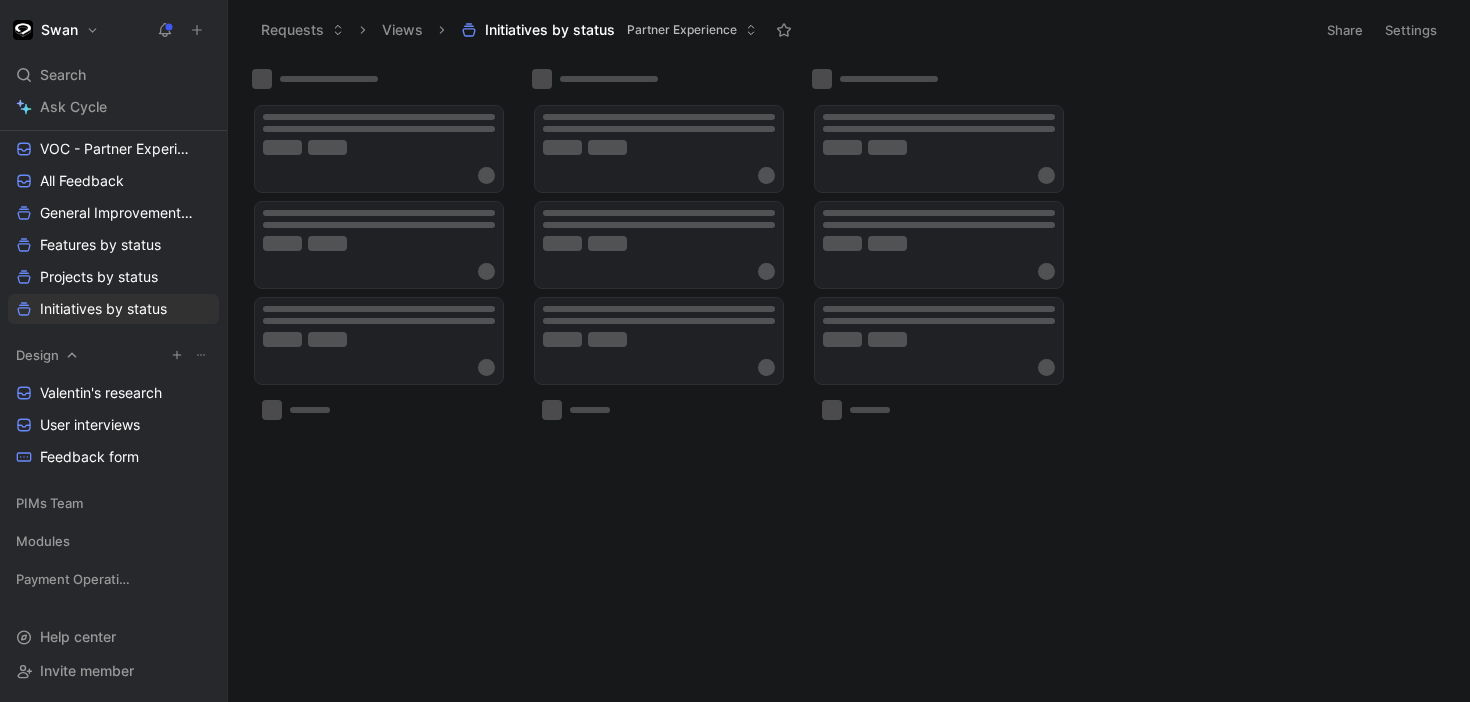 click 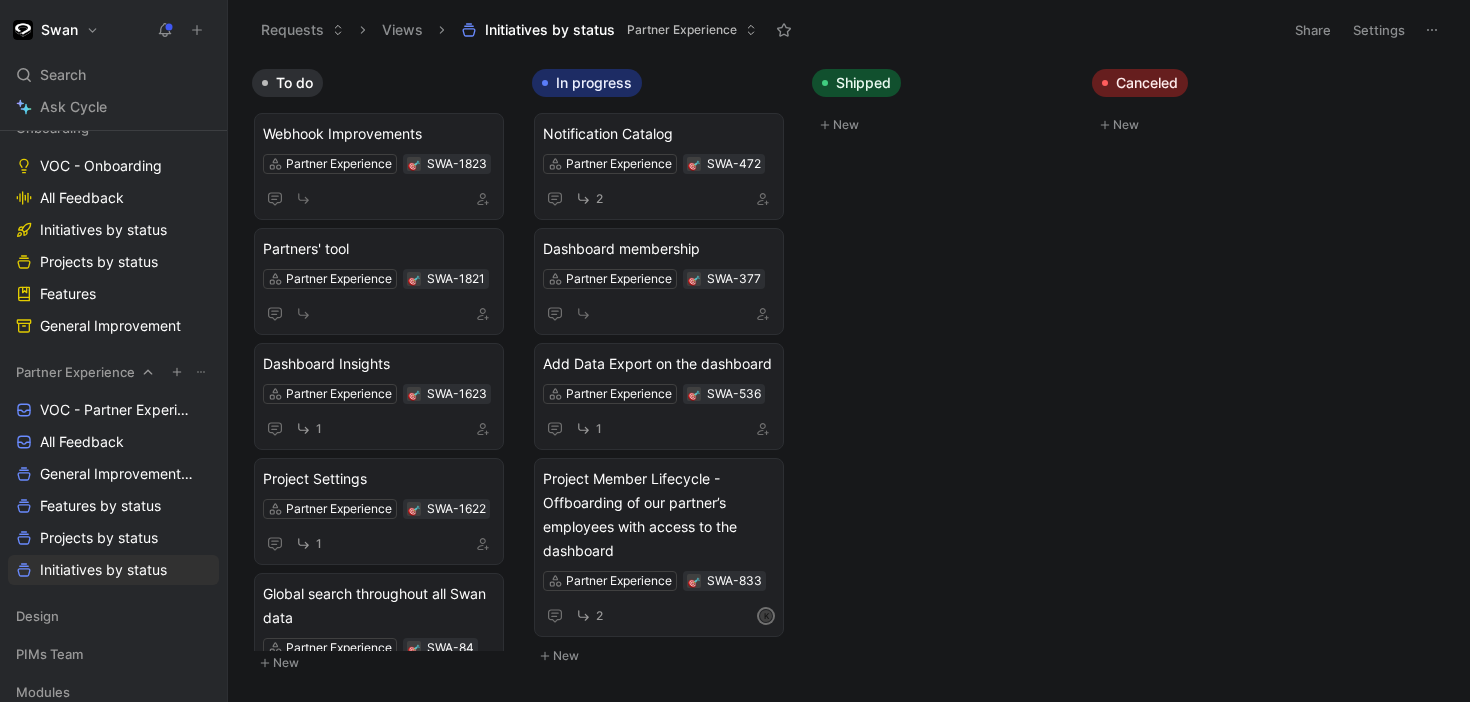 click 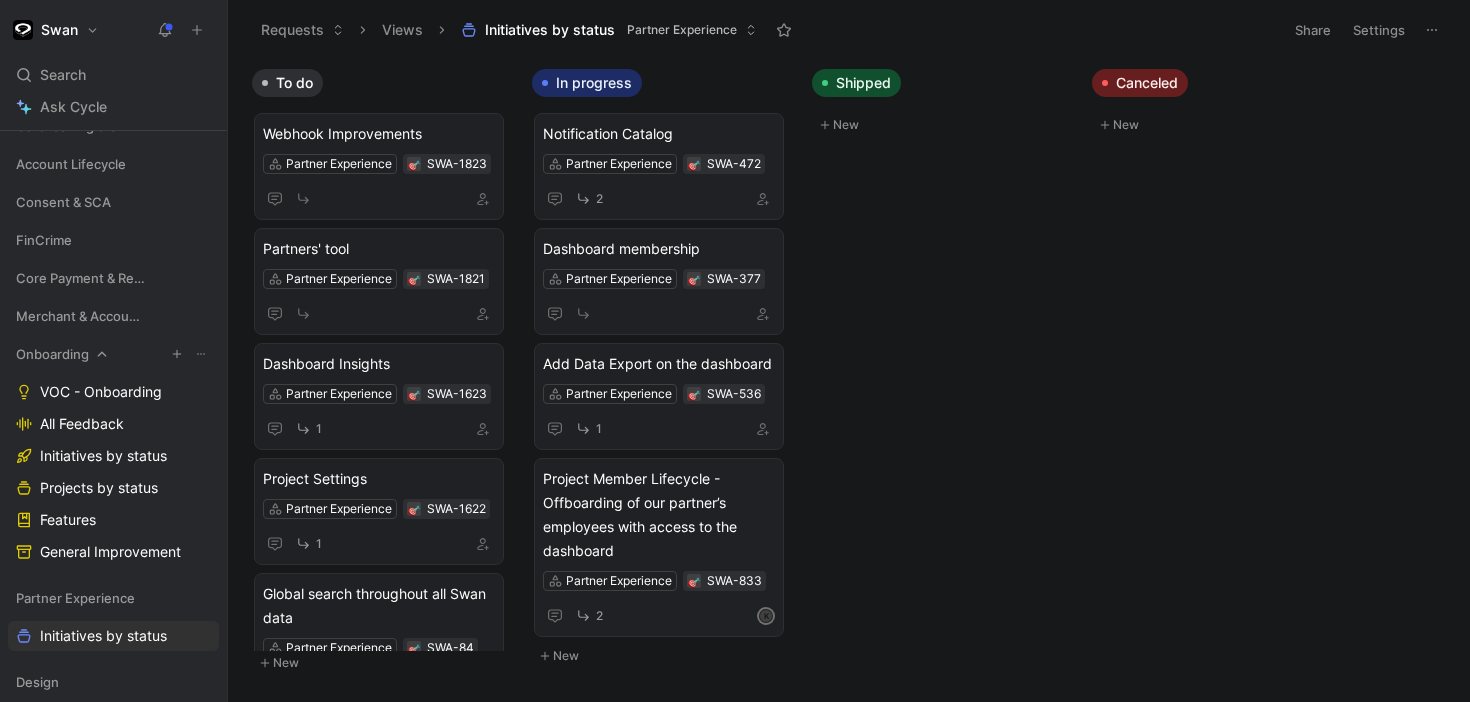 click 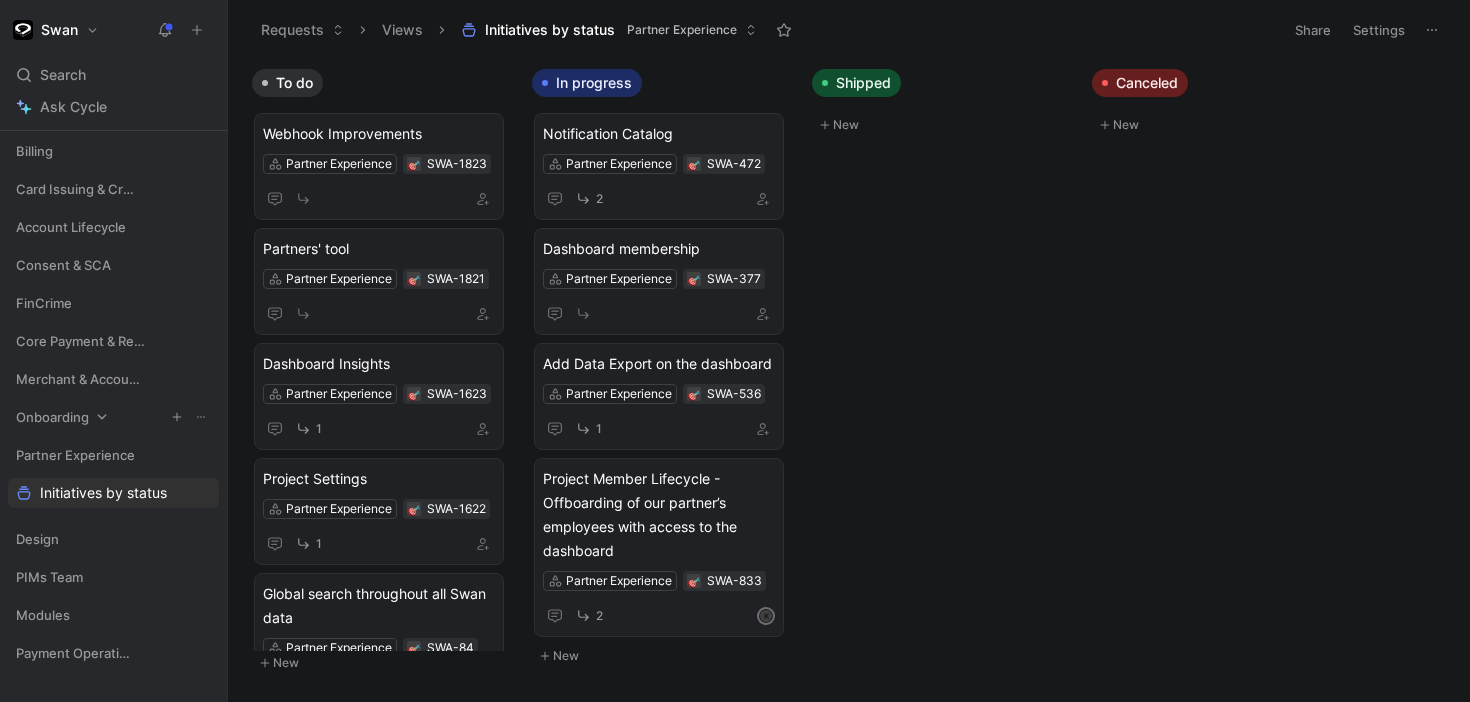scroll, scrollTop: 396, scrollLeft: 0, axis: vertical 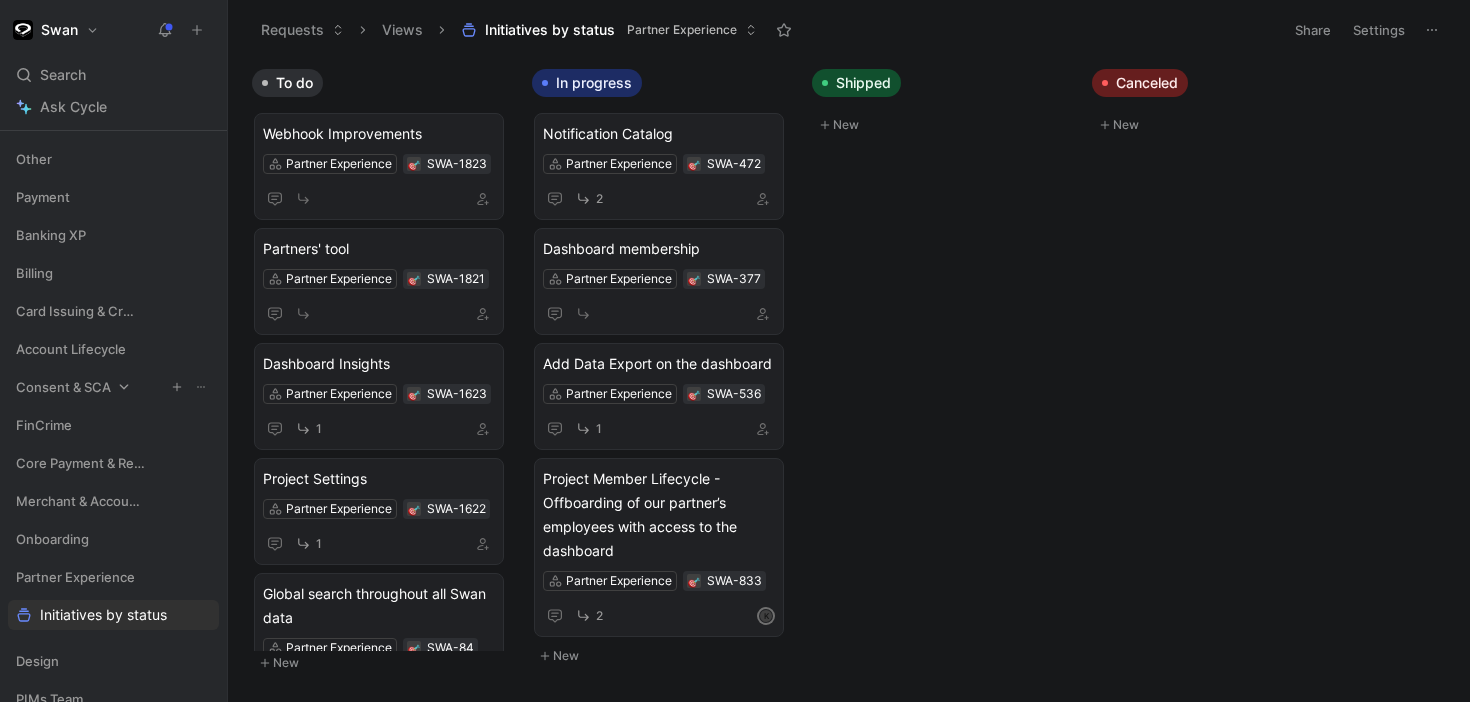 click on "Consent & SCA" at bounding box center (63, 387) 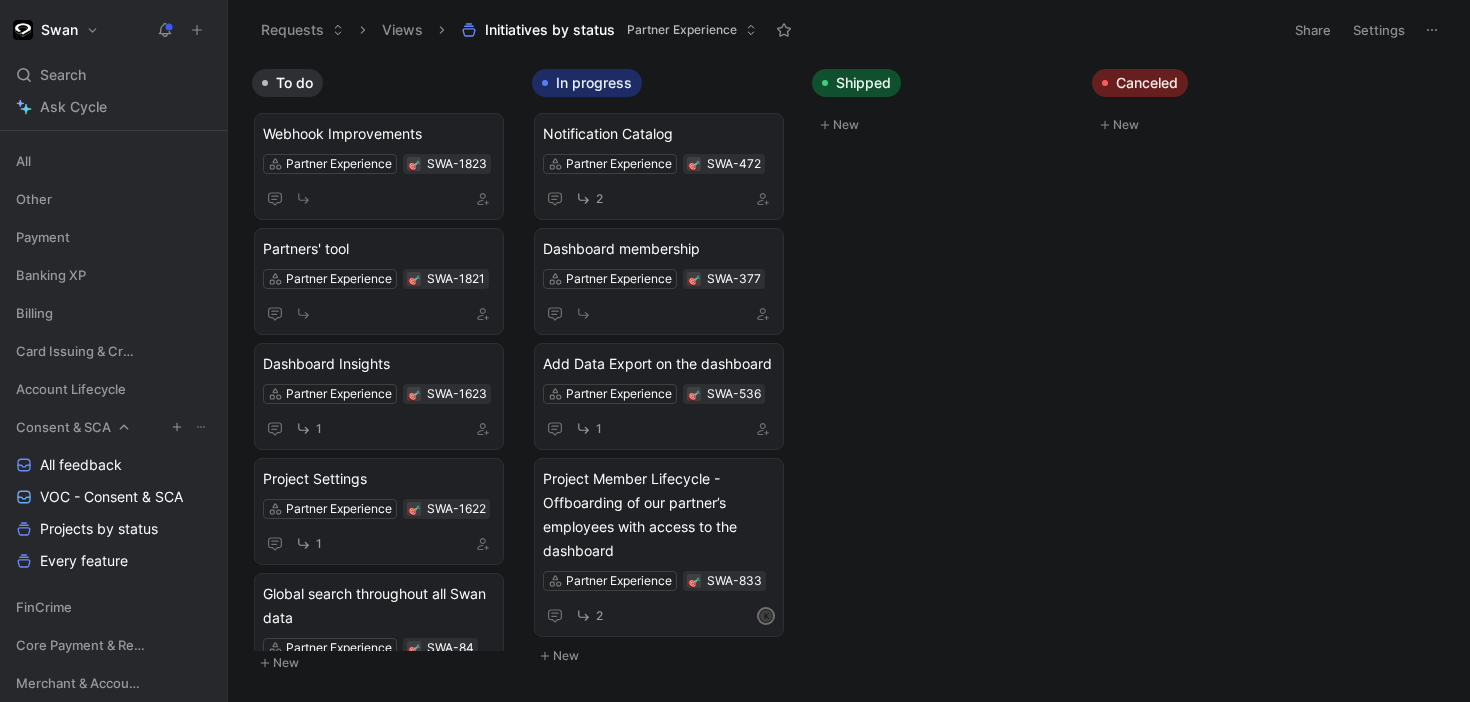 click on "Consent & SCA" at bounding box center (63, 427) 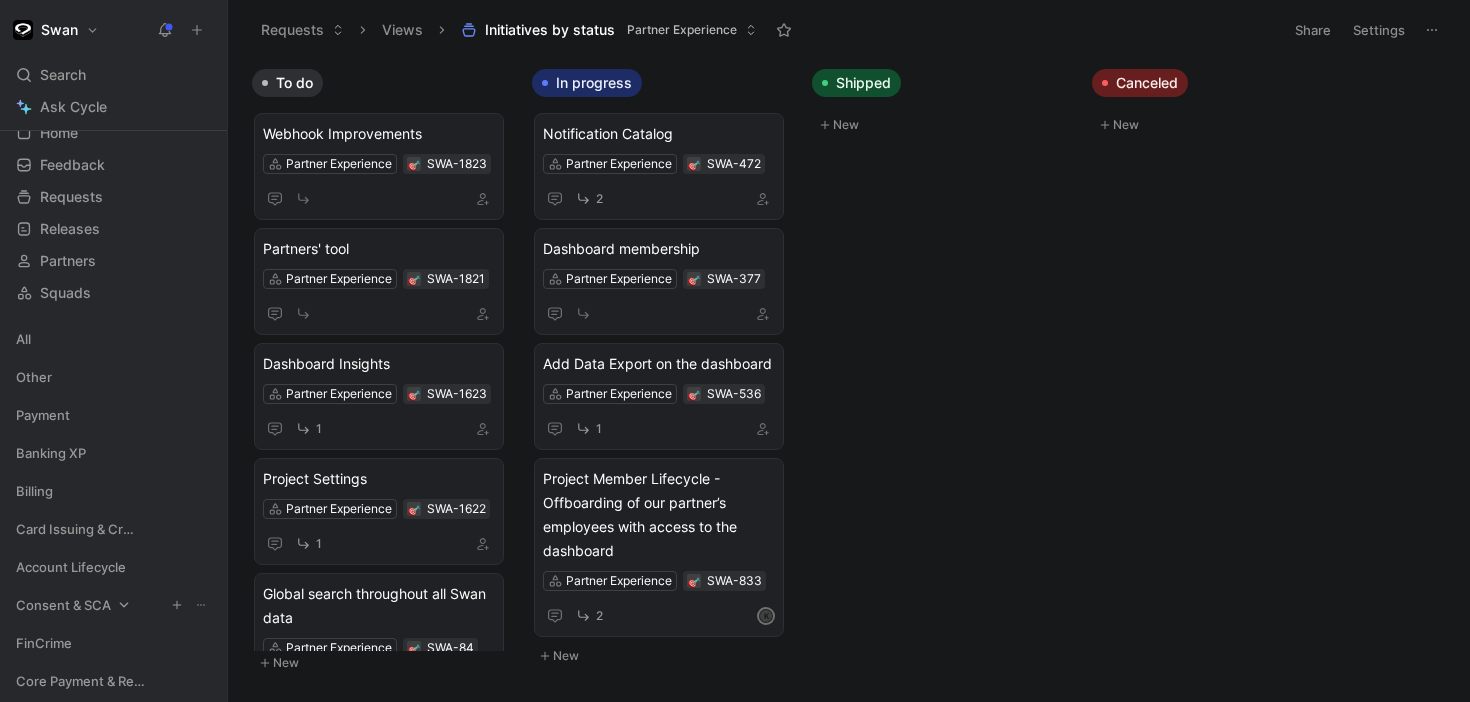 scroll, scrollTop: 40, scrollLeft: 0, axis: vertical 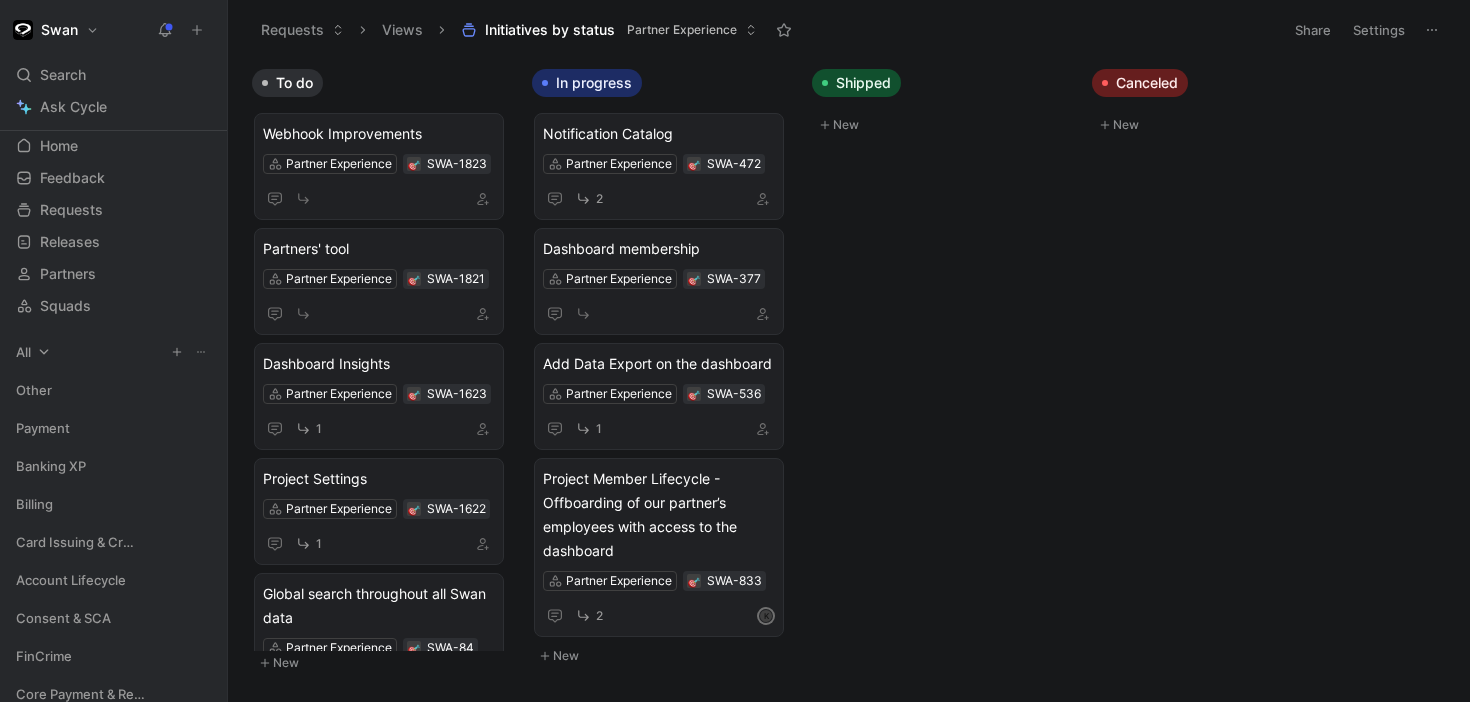 click 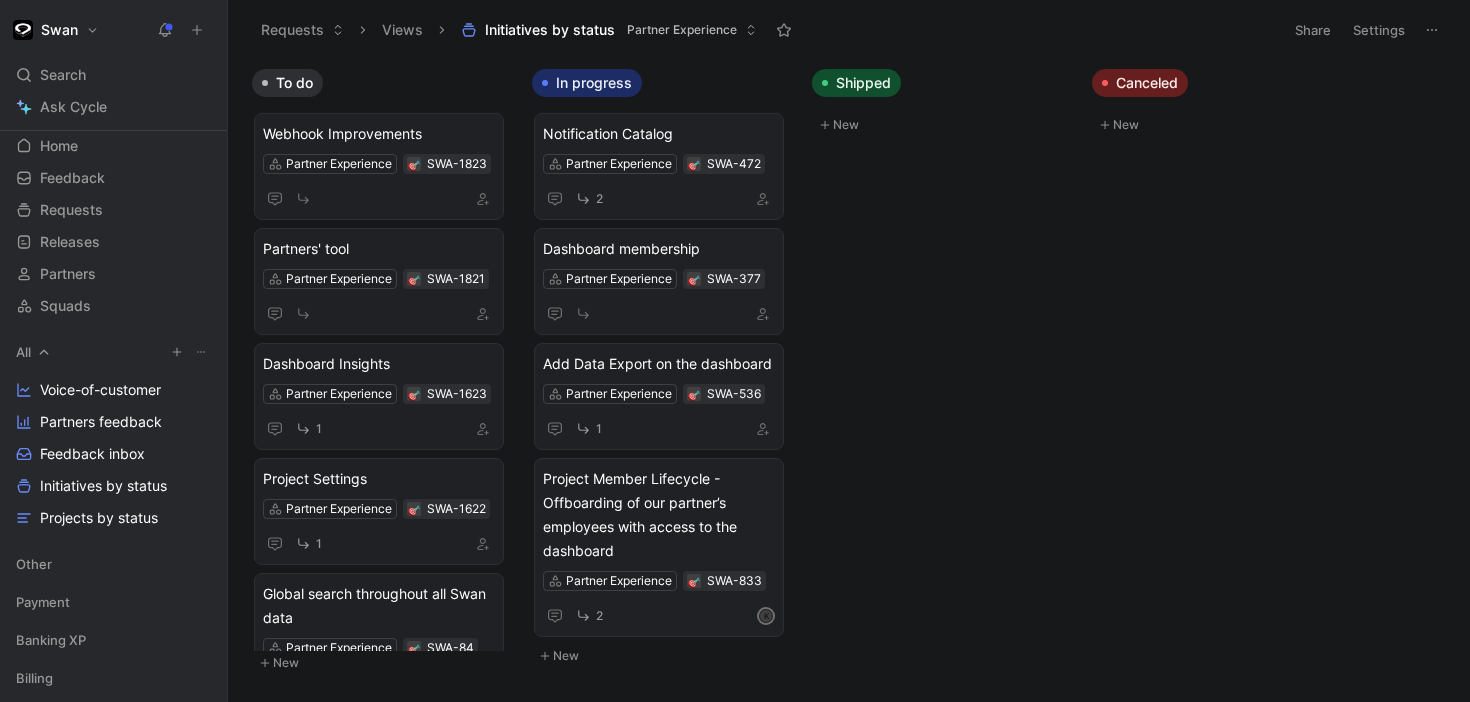 click on "All" at bounding box center (113, 352) 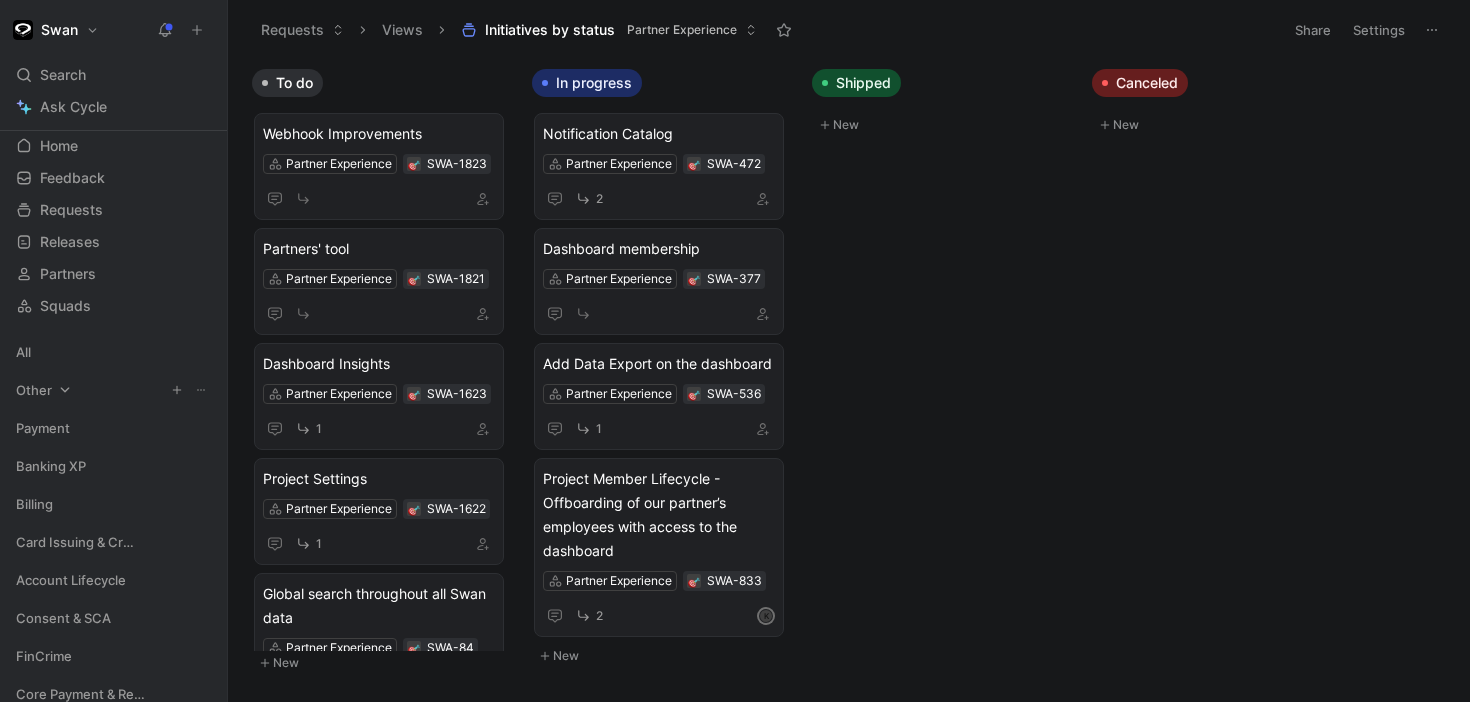 click on "Other" at bounding box center [34, 390] 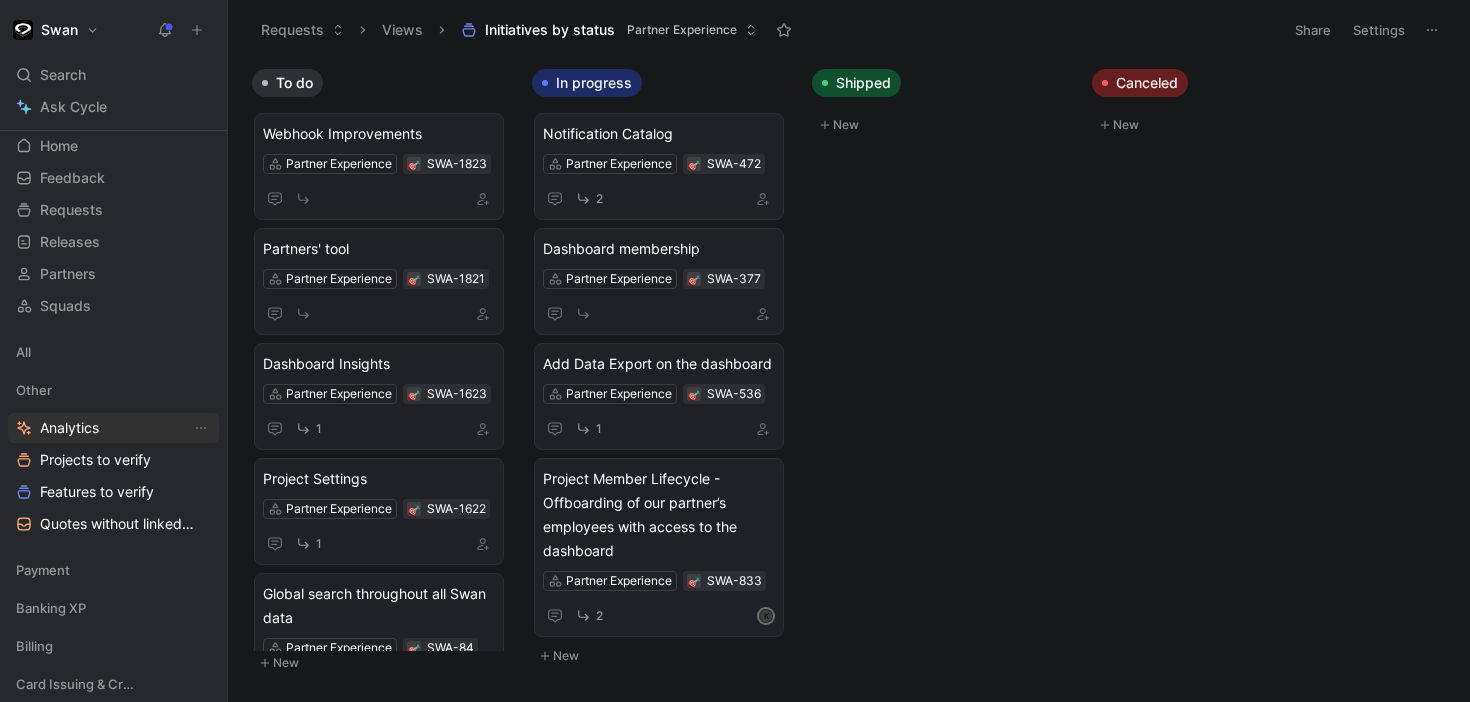click on "Analytics" at bounding box center [69, 428] 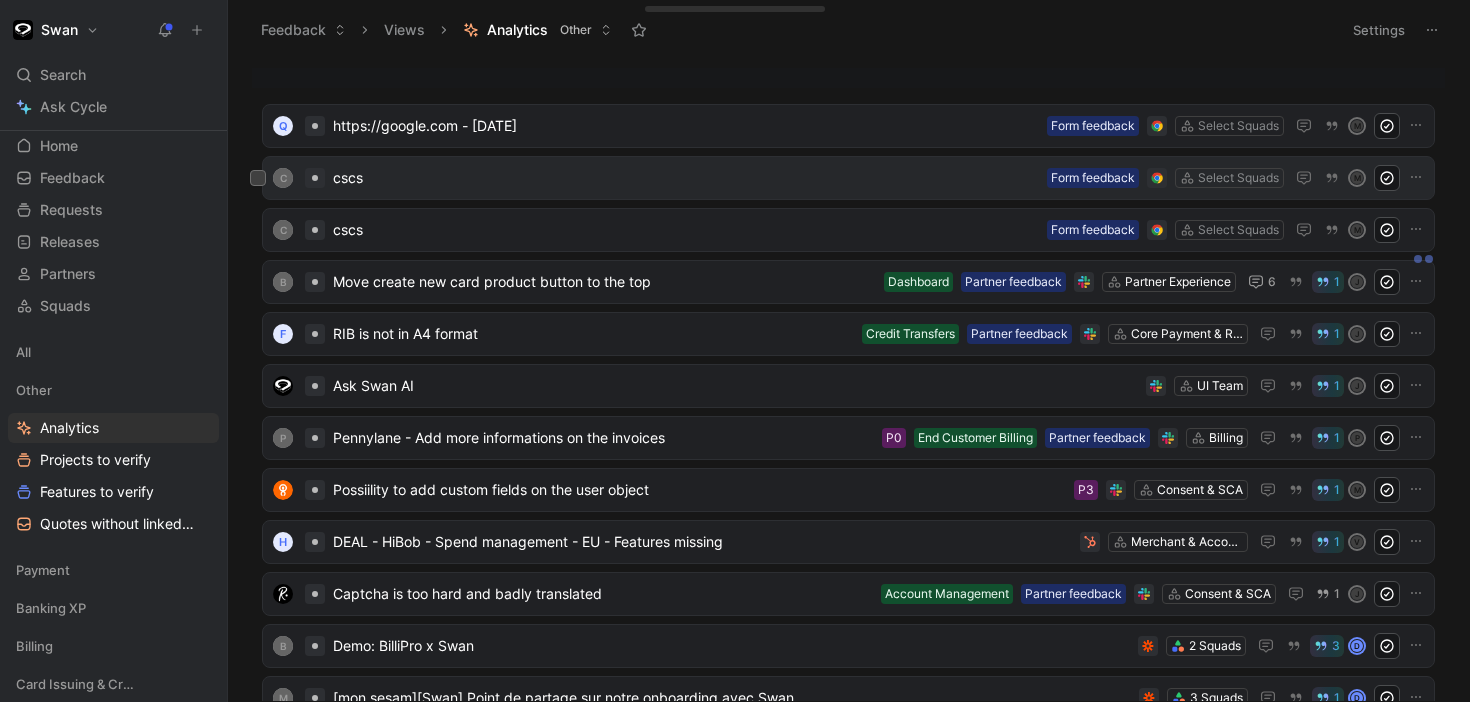 click on "cscs" at bounding box center (686, 178) 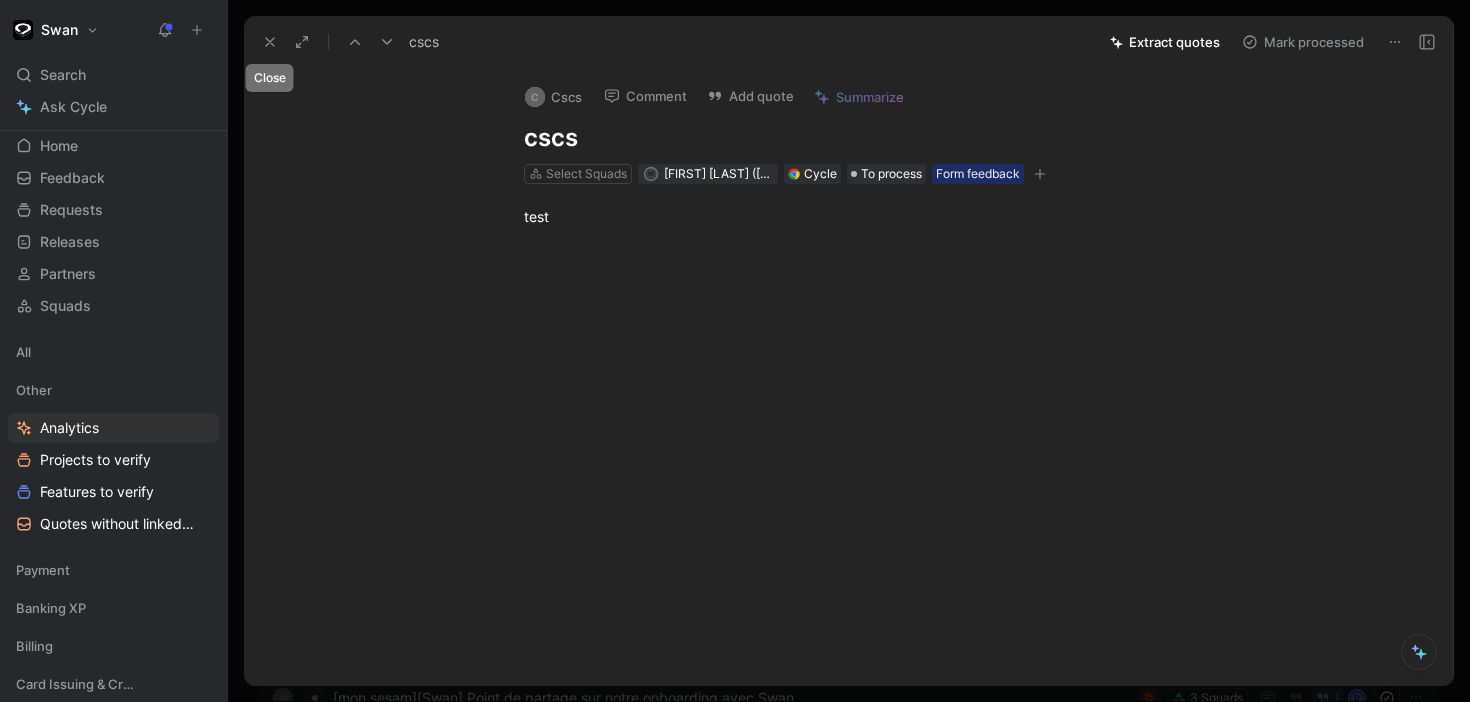click 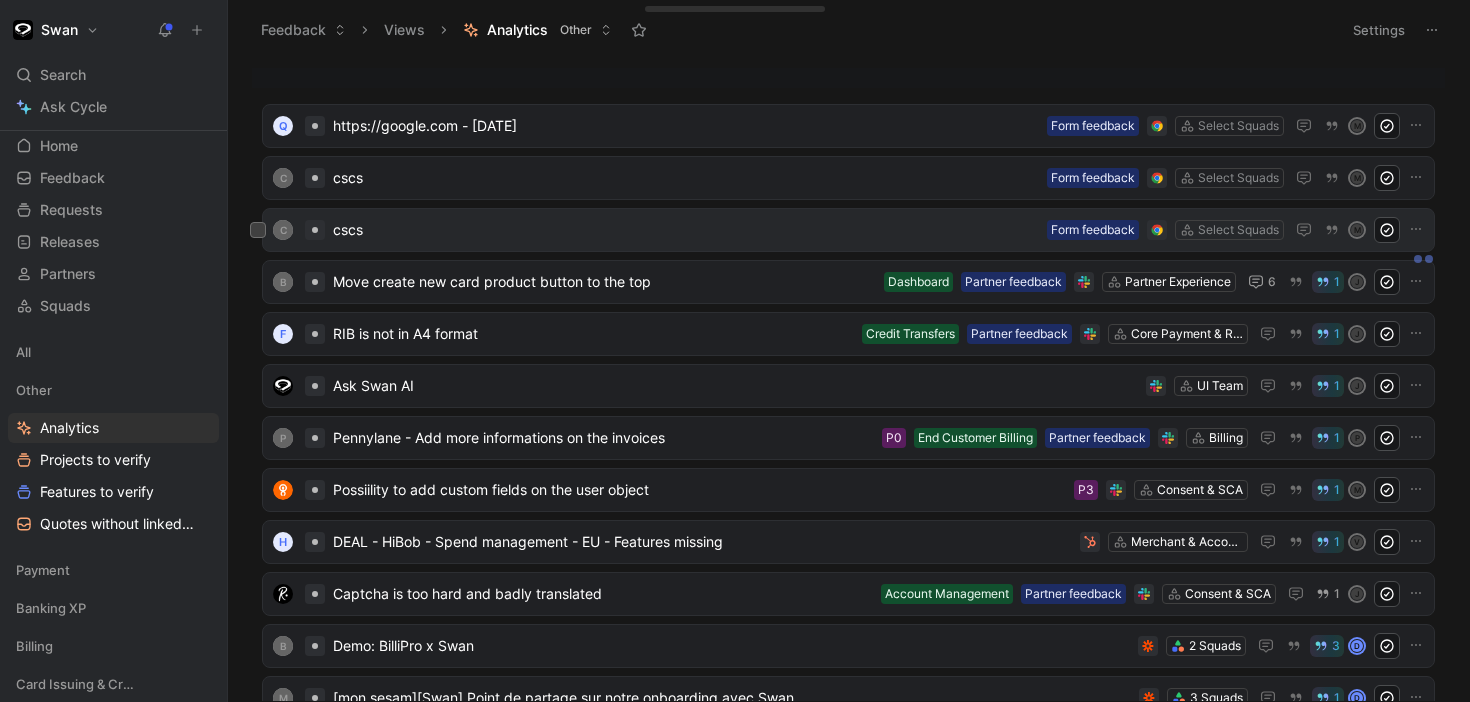 click on "cscs" at bounding box center (686, 230) 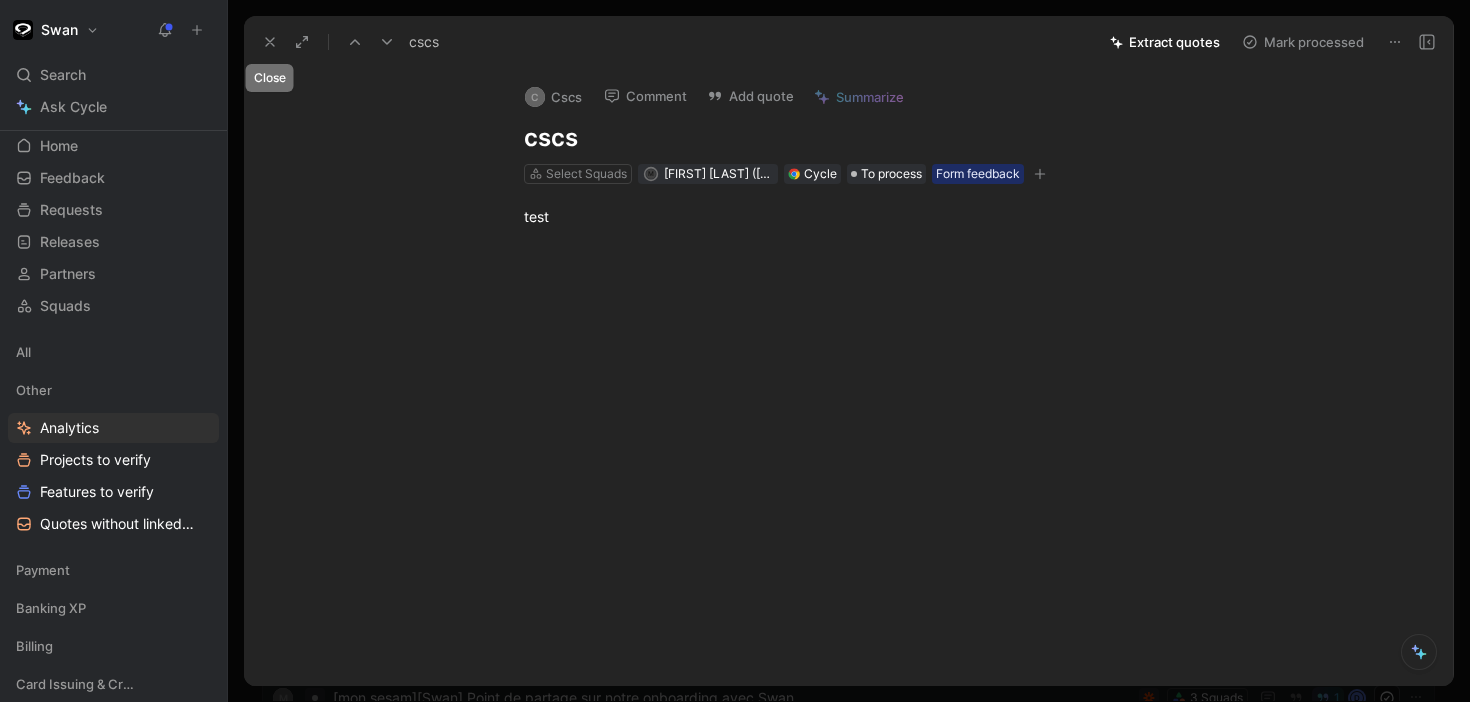 click 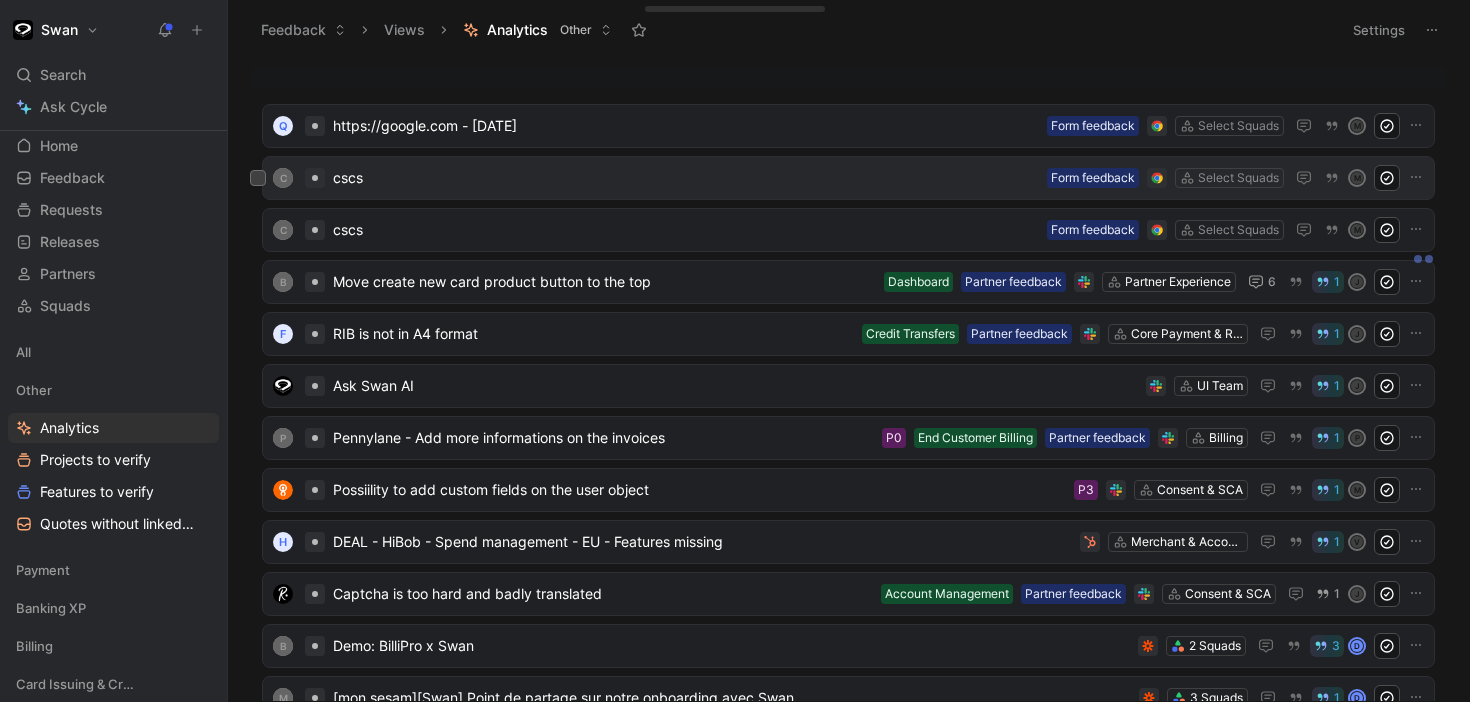click on "cscs" at bounding box center [686, 178] 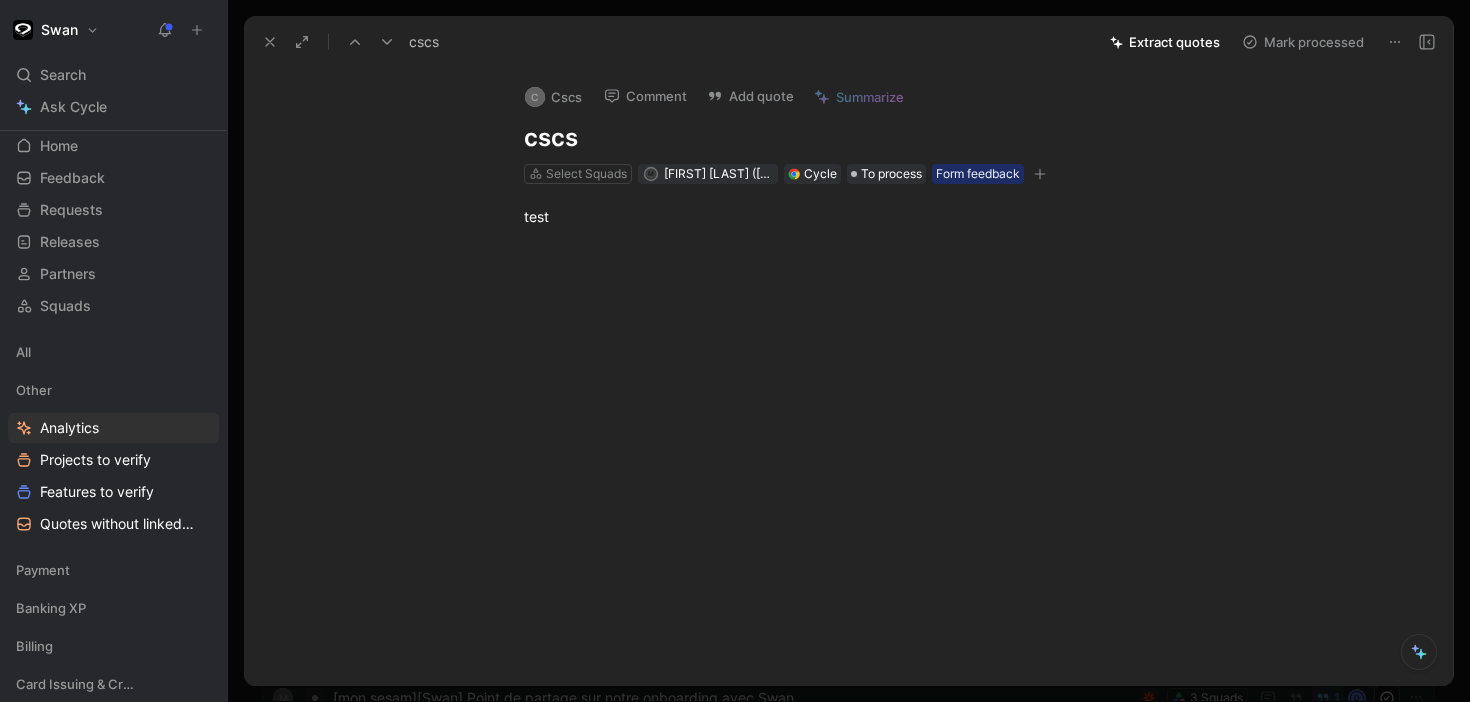 click 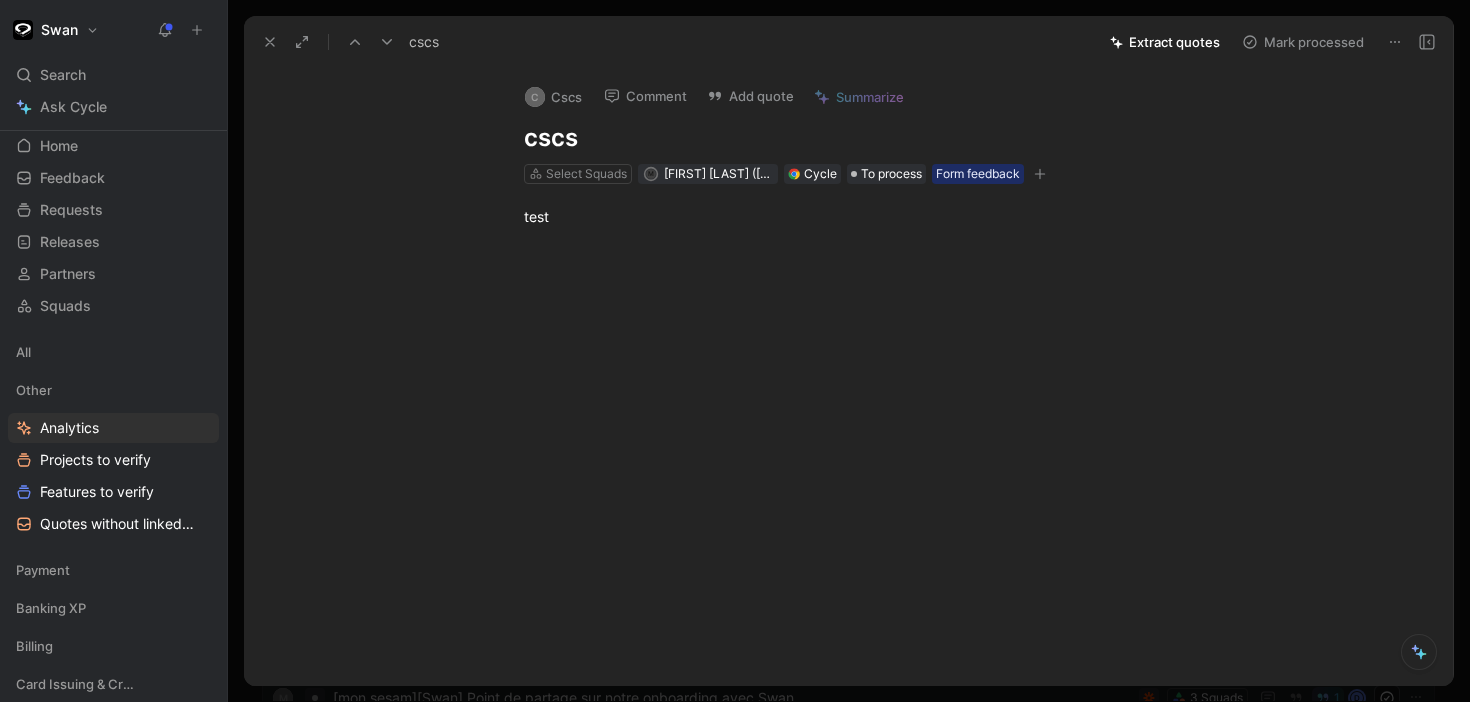 click 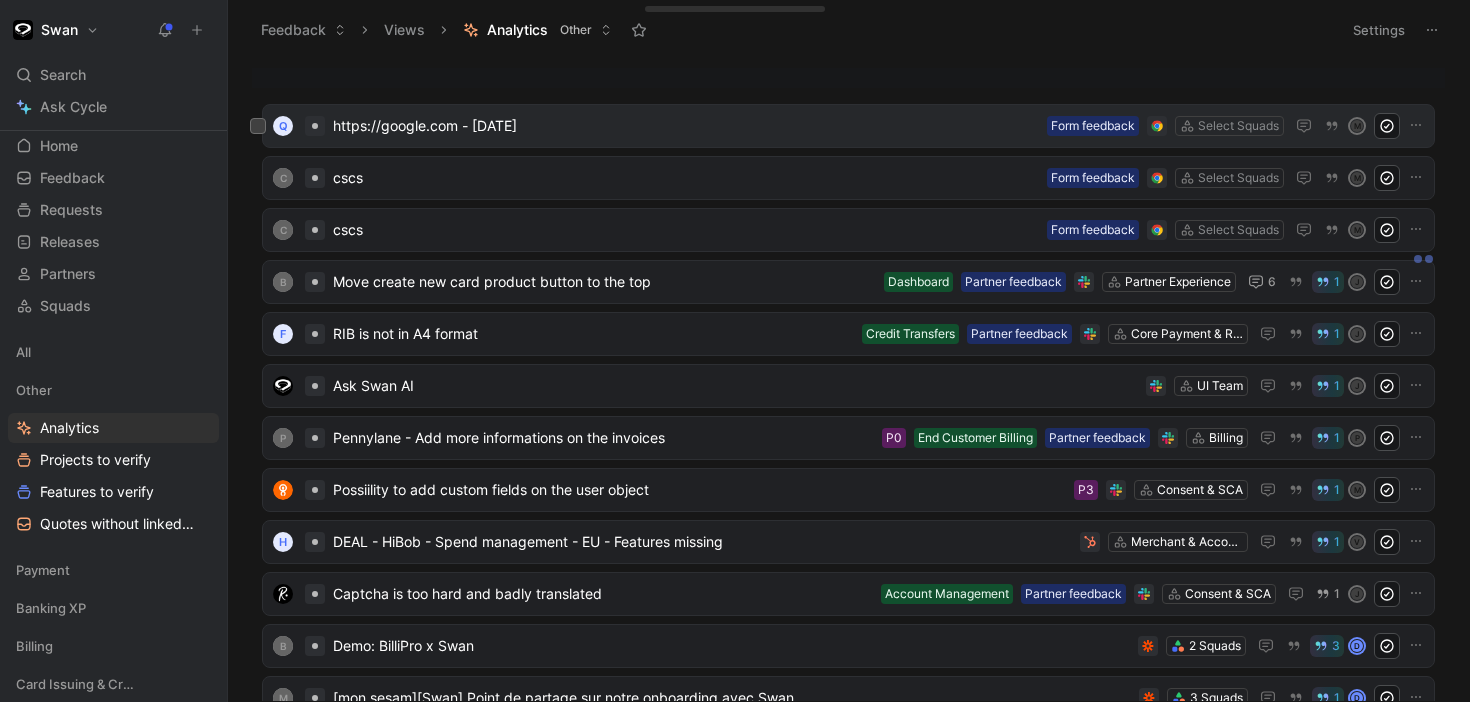 click on "https://google.com - [DATE]" at bounding box center (686, 126) 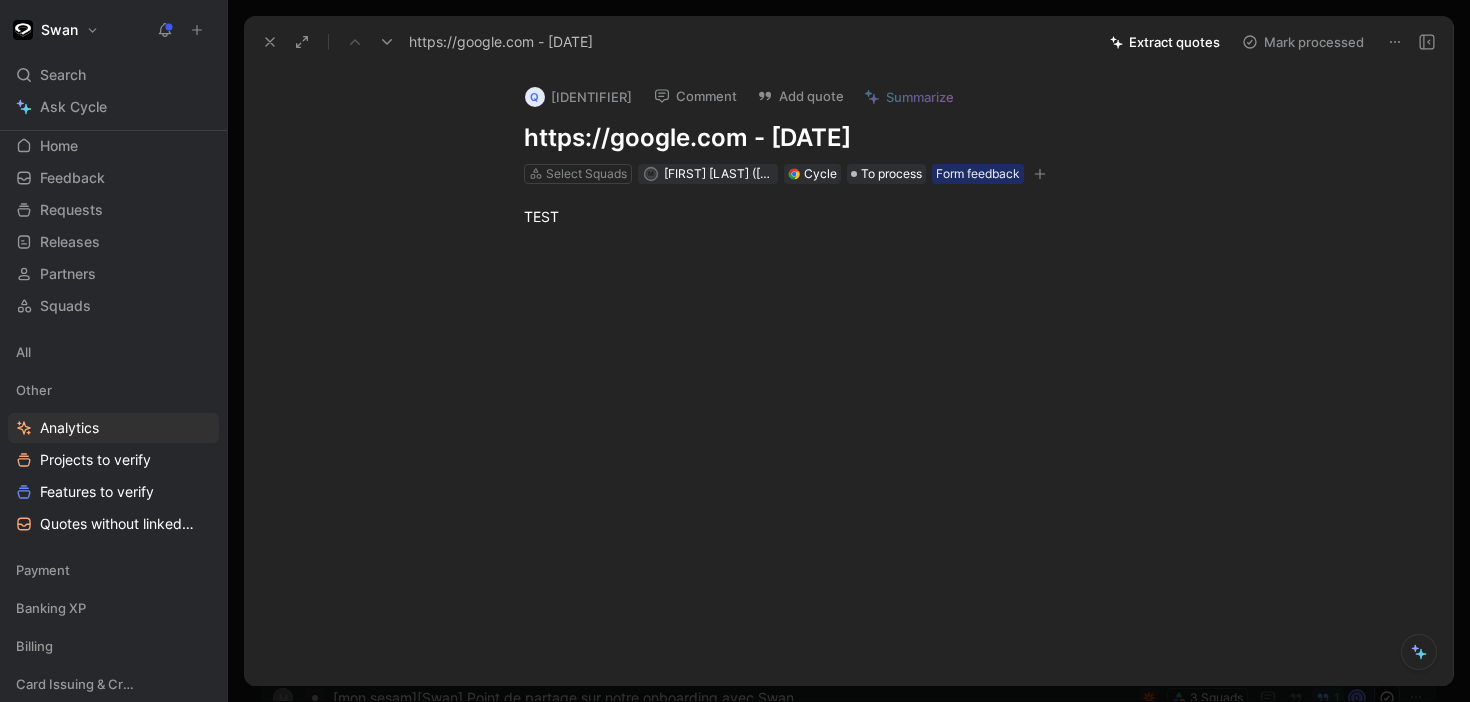 click 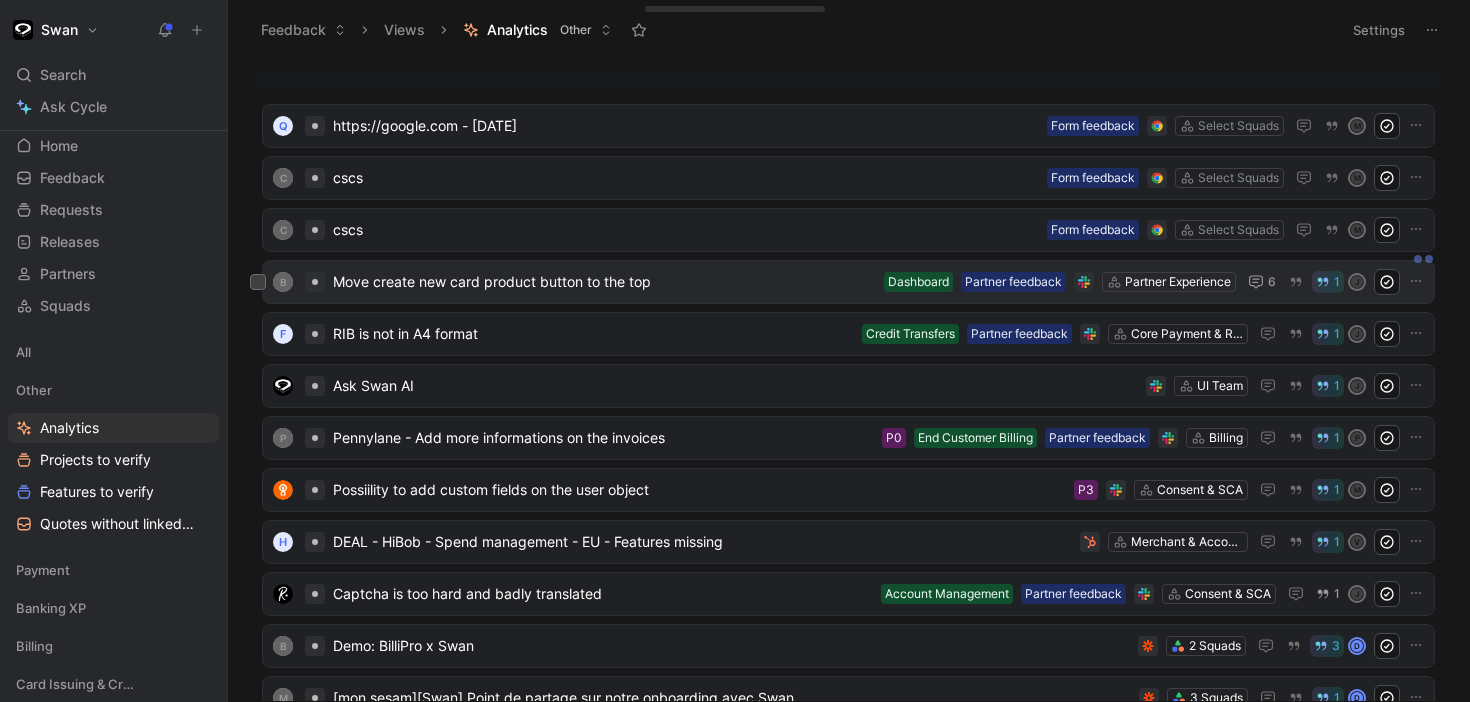 click on "Move create new card product button to the top" at bounding box center [604, 282] 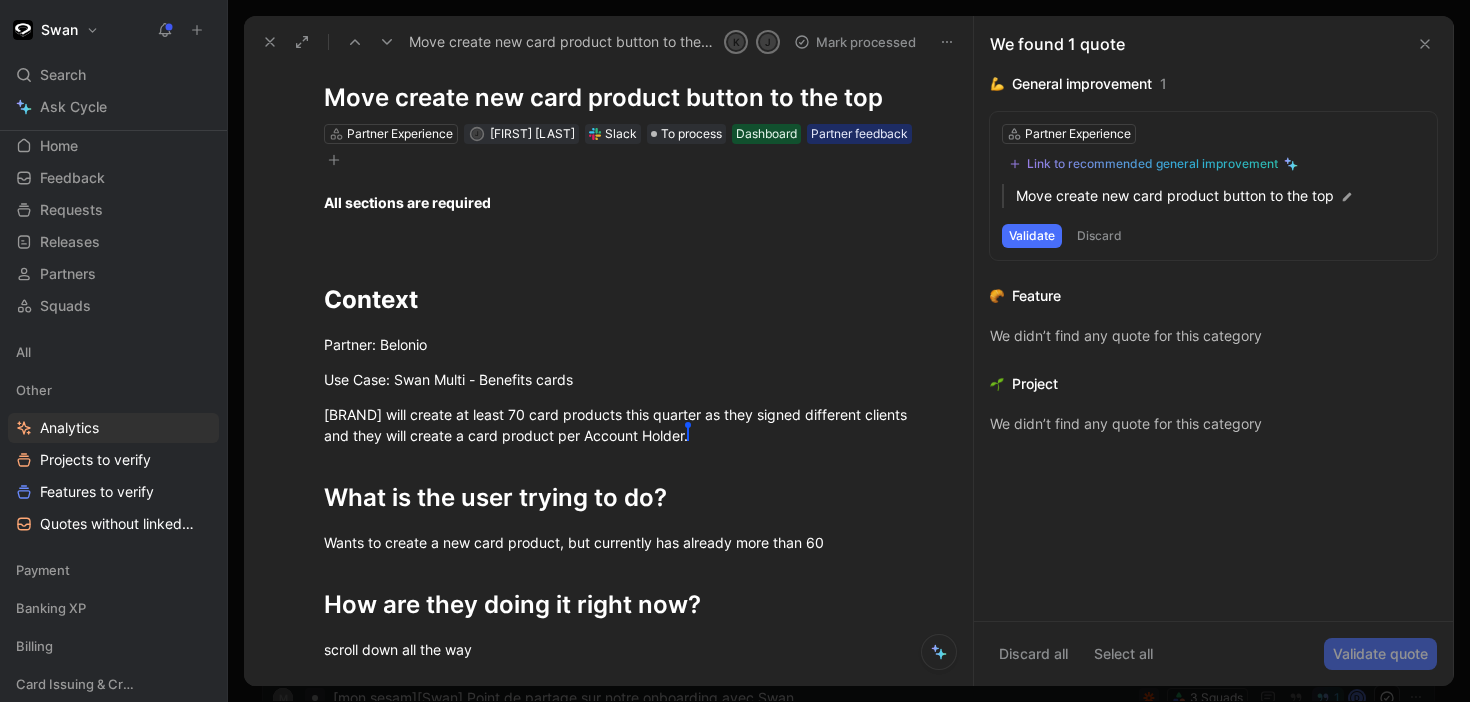 scroll, scrollTop: 0, scrollLeft: 0, axis: both 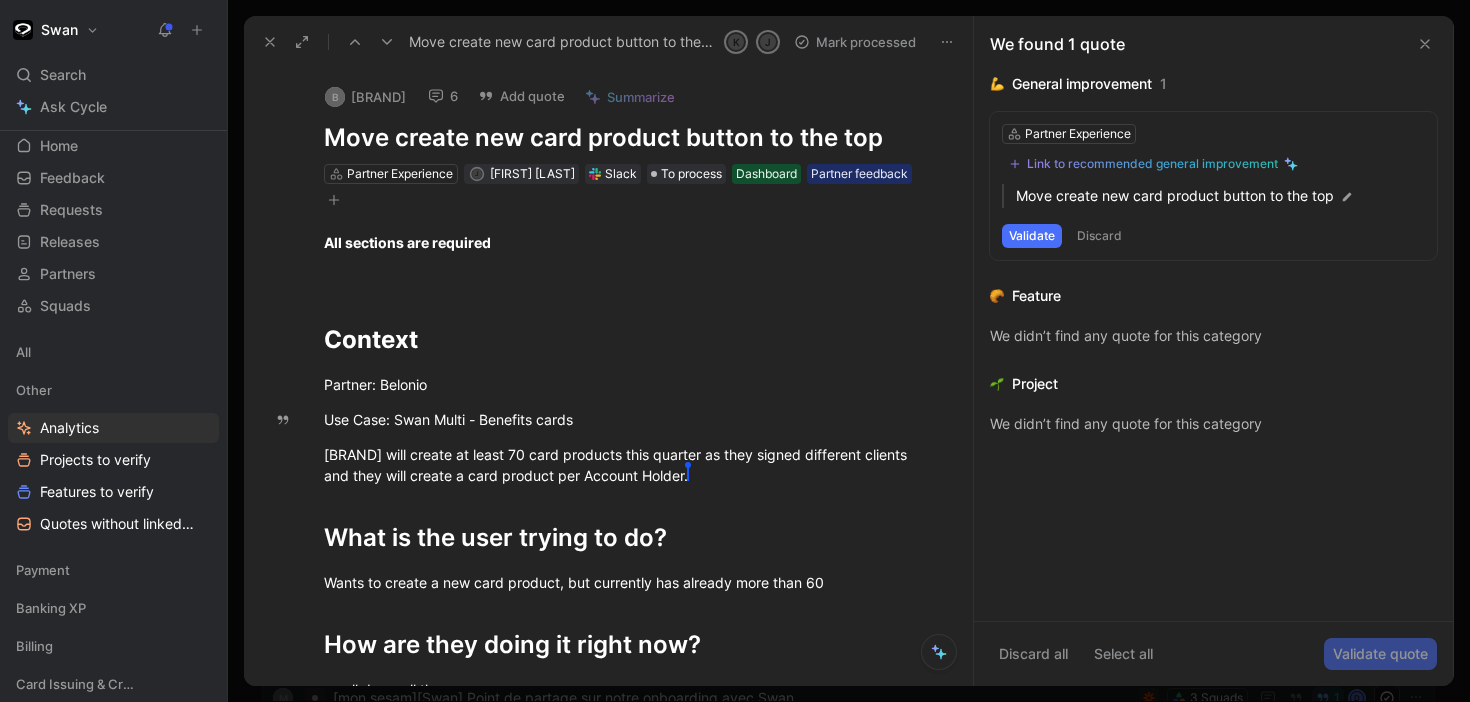 click at bounding box center [270, 42] 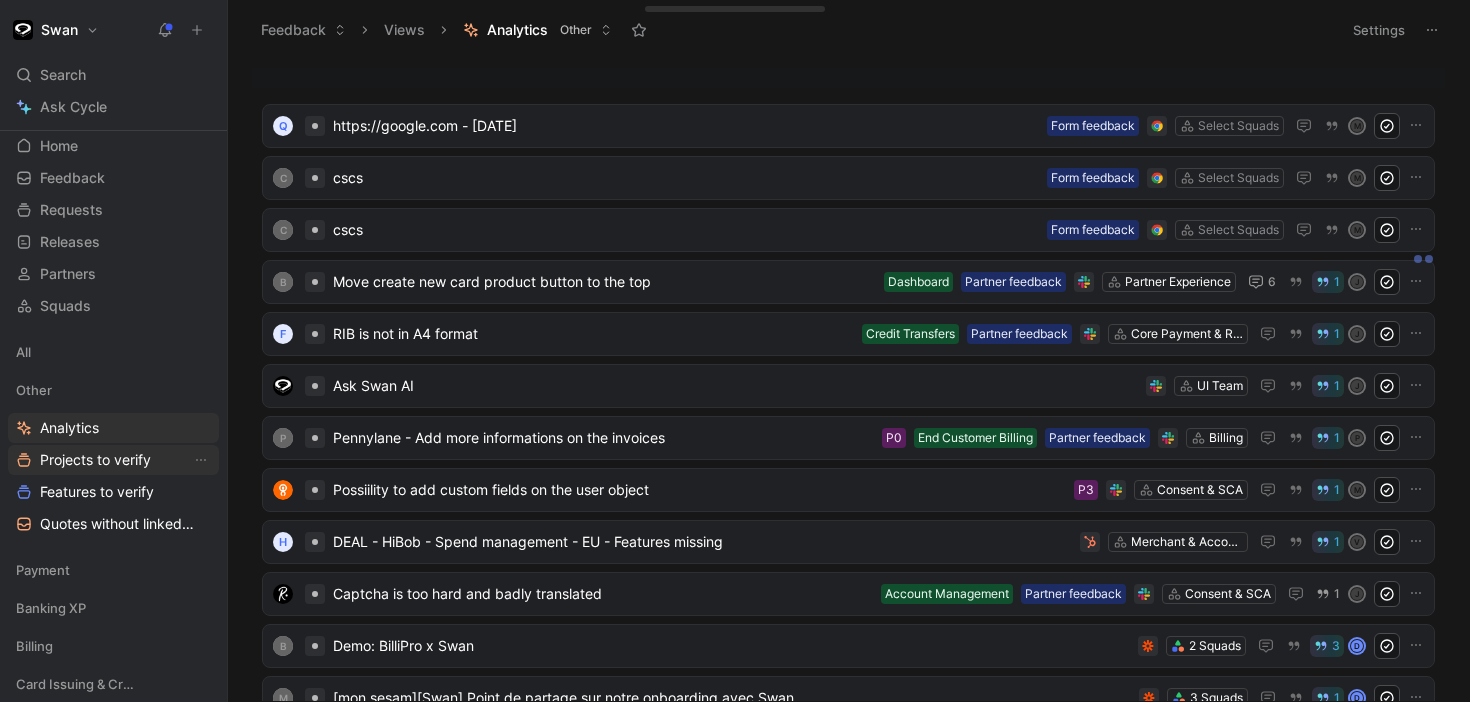 click on "Projects to verify" at bounding box center [95, 460] 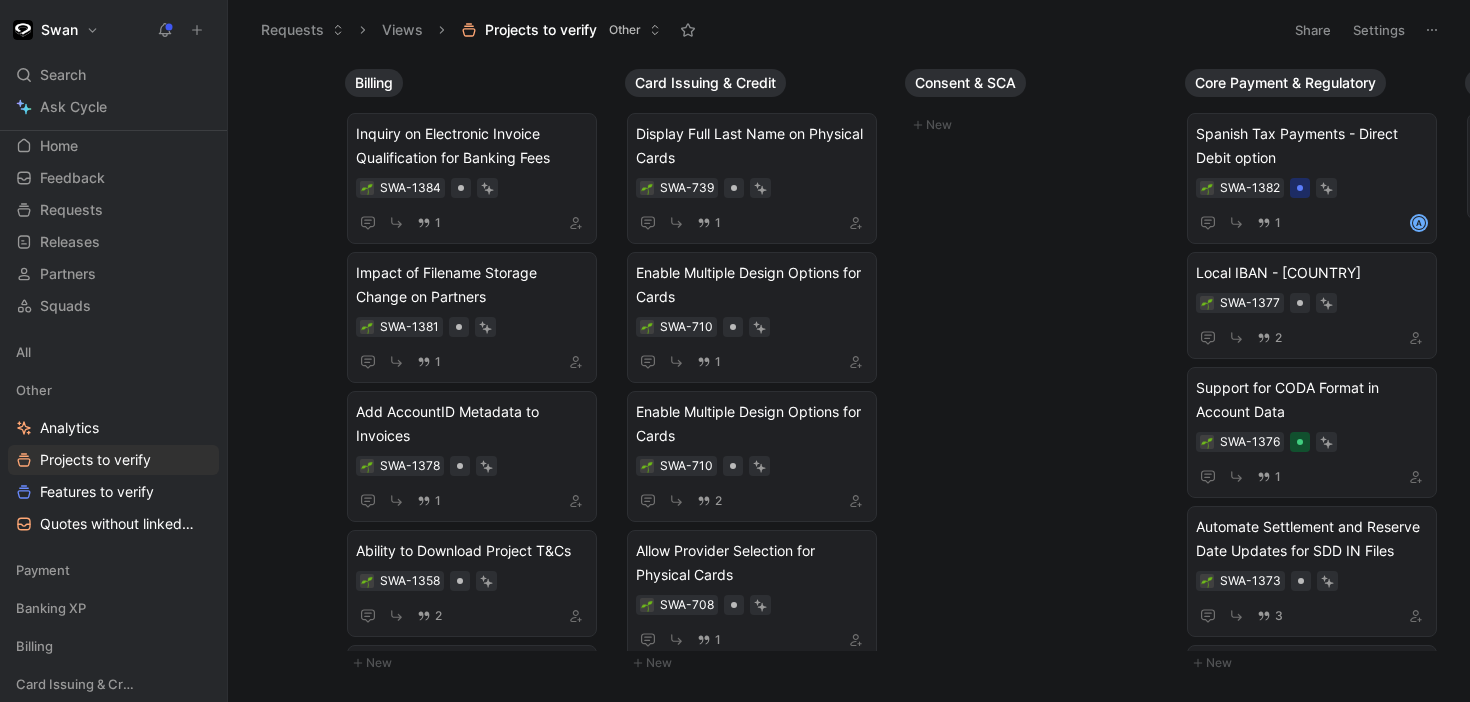 scroll, scrollTop: 0, scrollLeft: 188, axis: horizontal 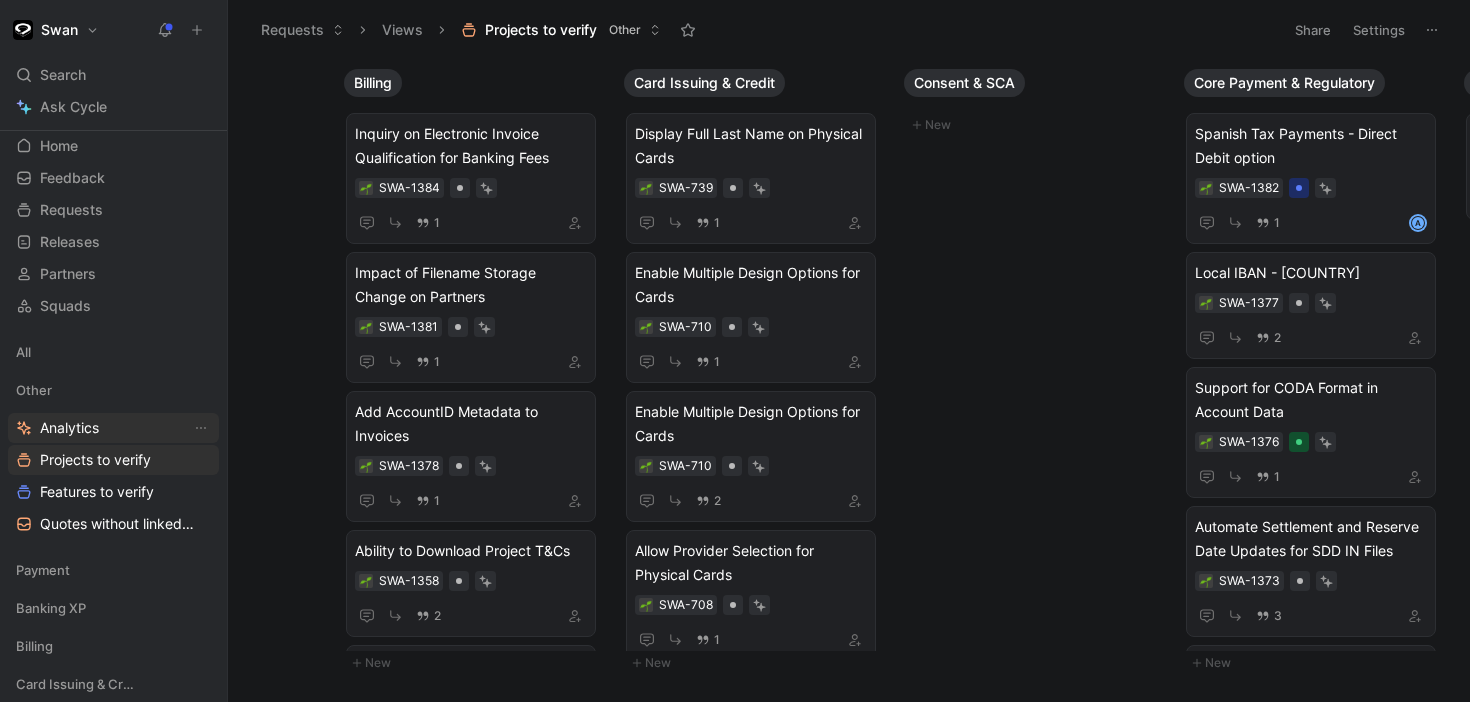 click on "Analytics" at bounding box center [69, 428] 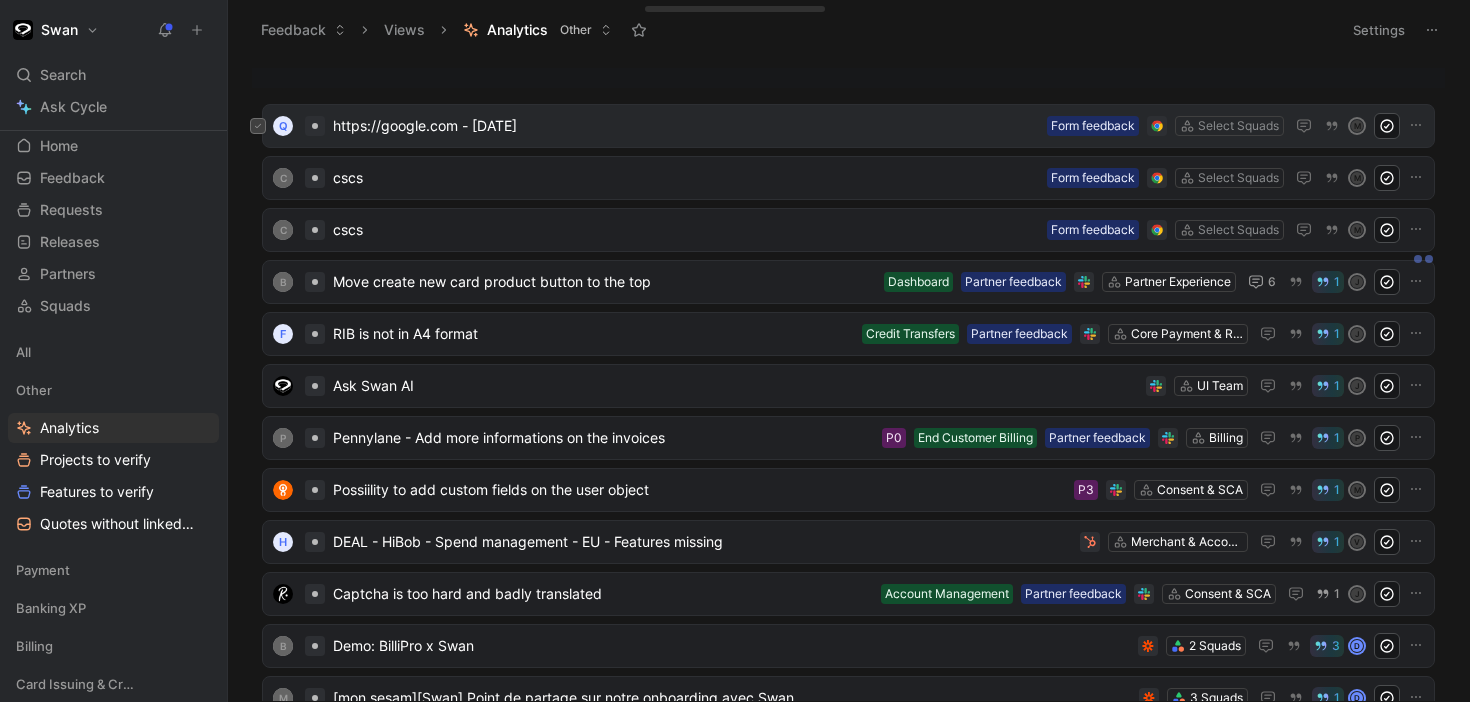 click 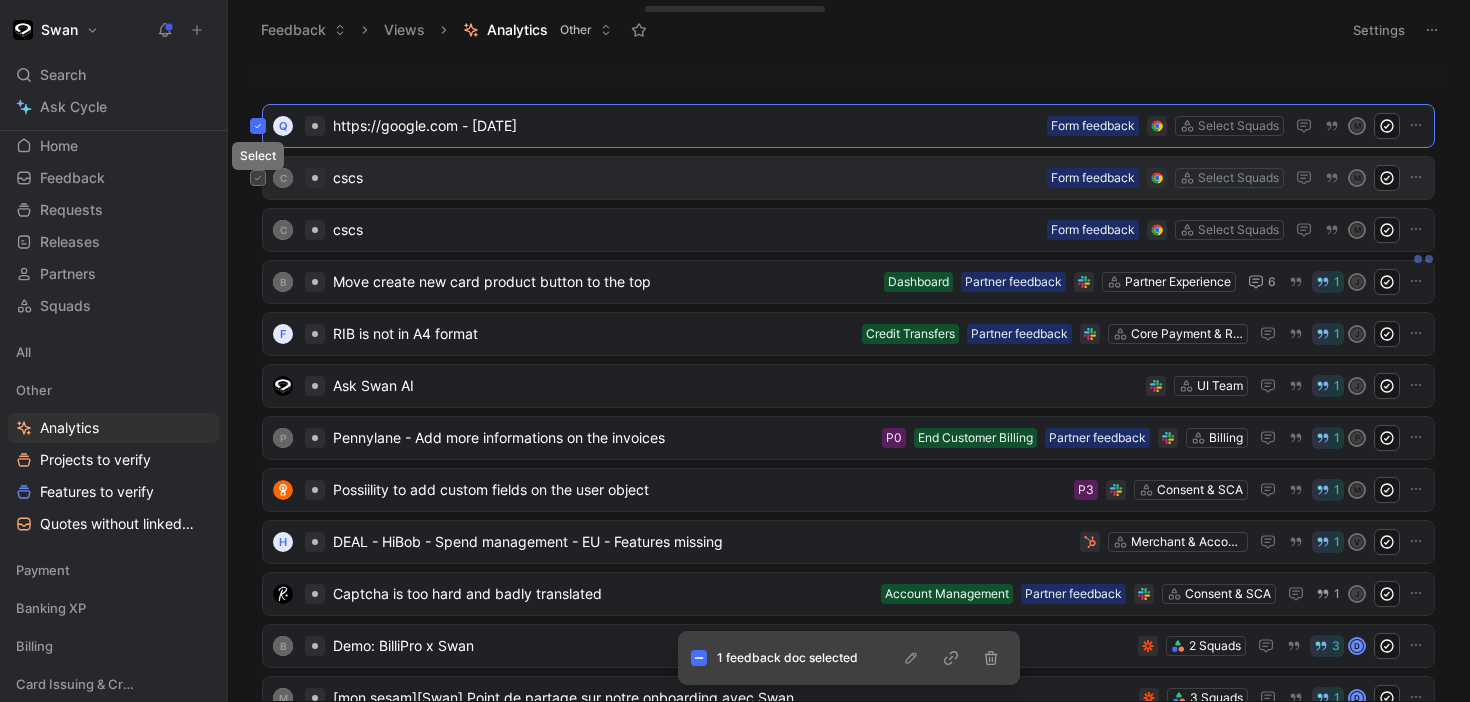 click 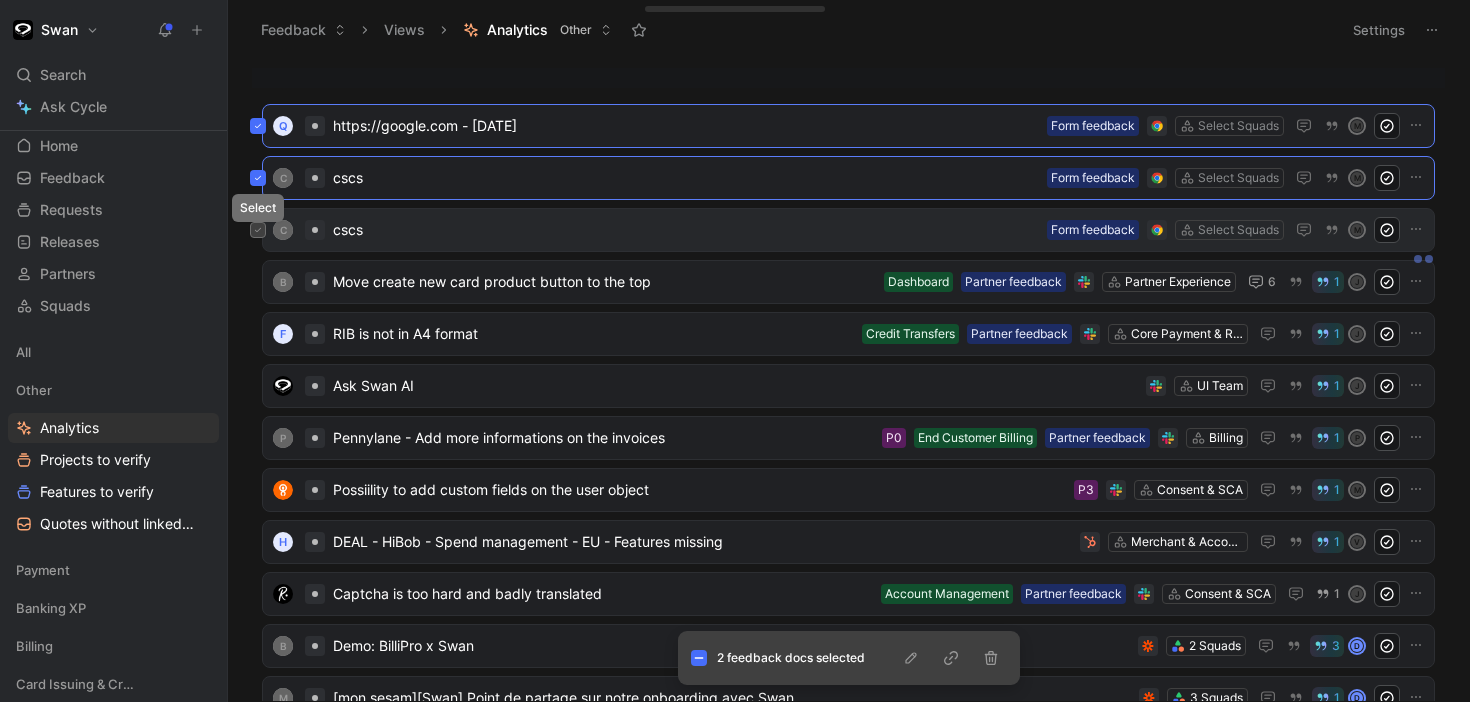 click at bounding box center (258, 230) 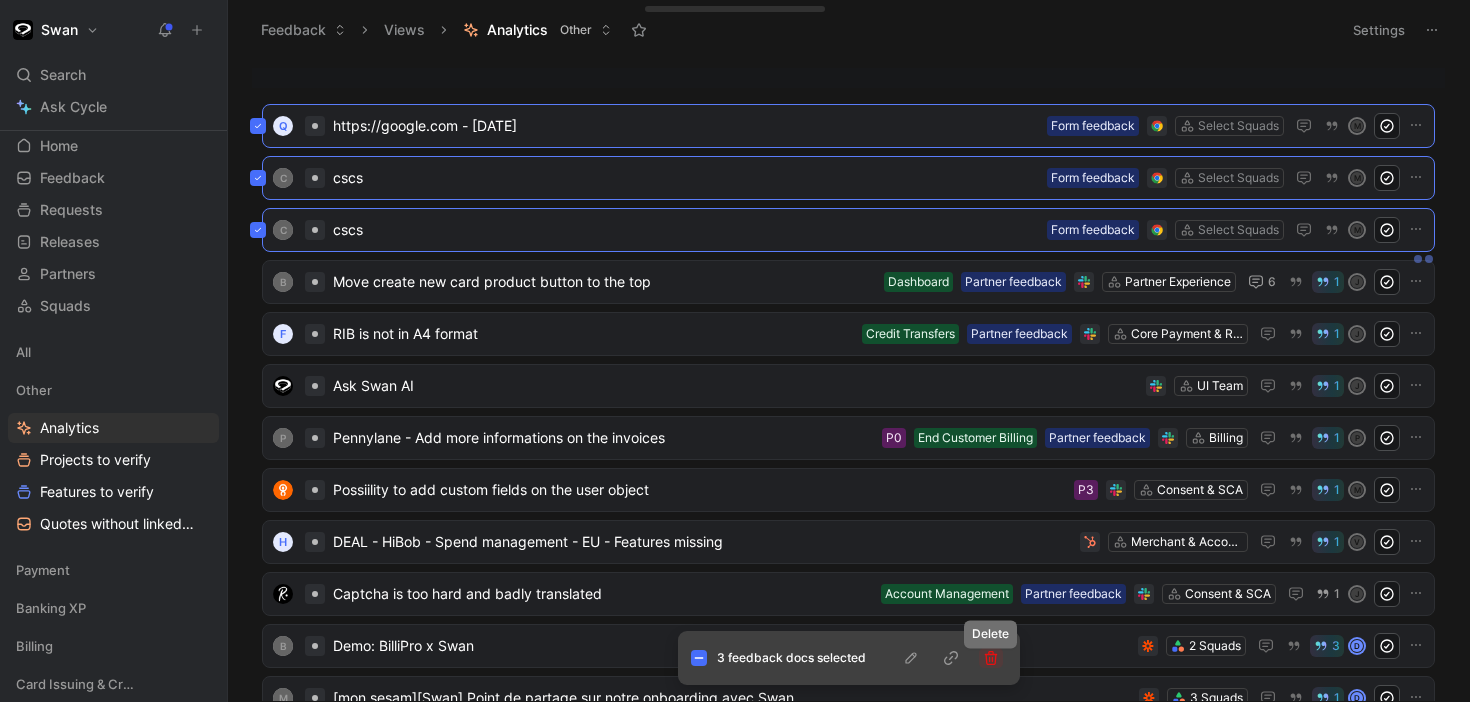 click 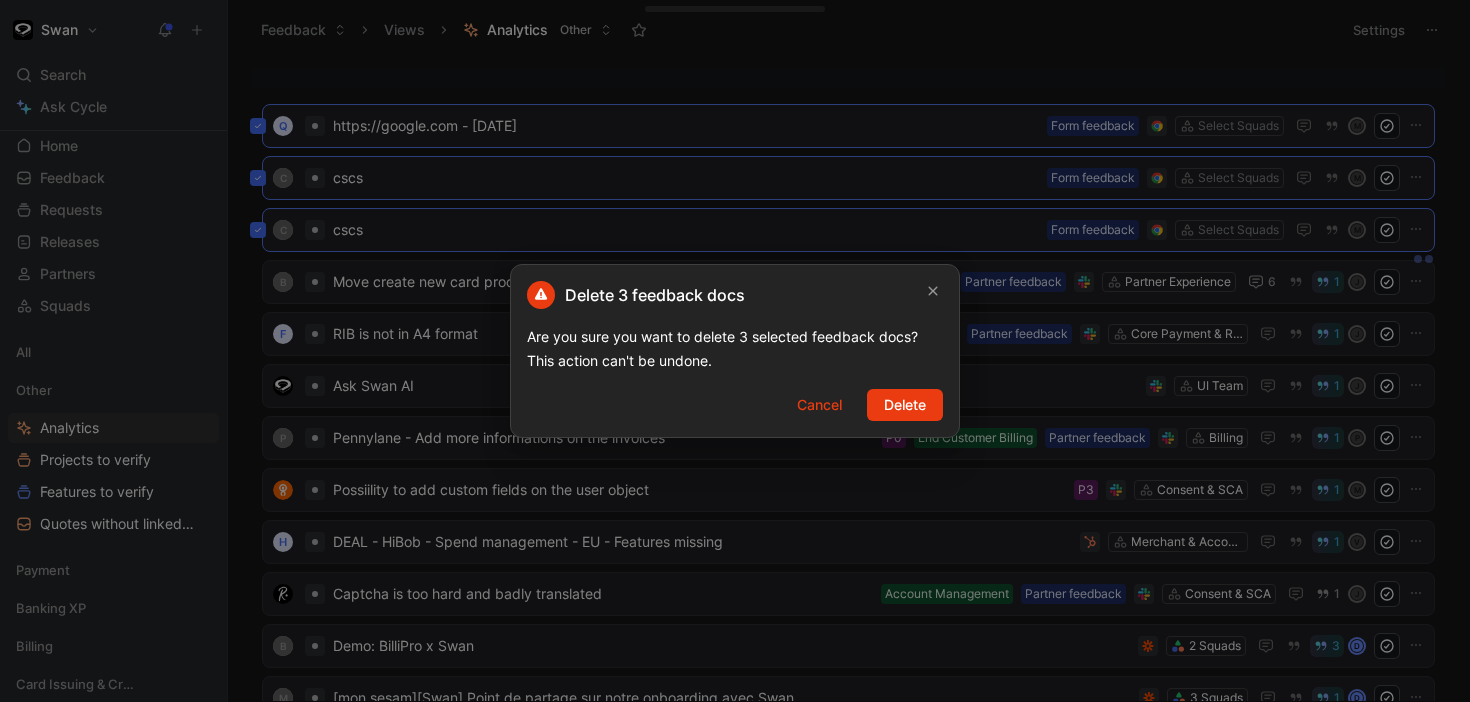 click on "Delete 3 feedback docs Are you sure you want to delete 3 selected feedback docs? This action can't be undone. Cancel Delete" at bounding box center (735, 351) 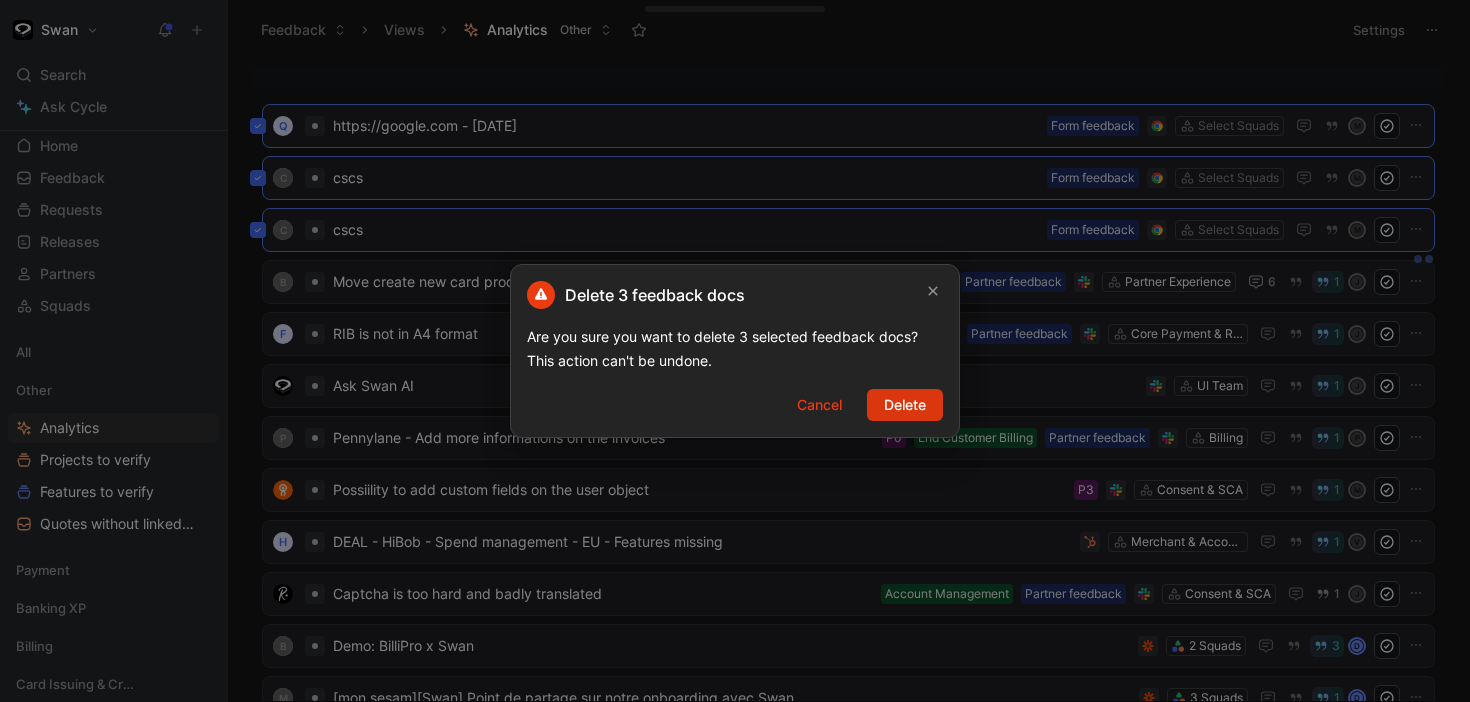 click on "Delete" at bounding box center [905, 405] 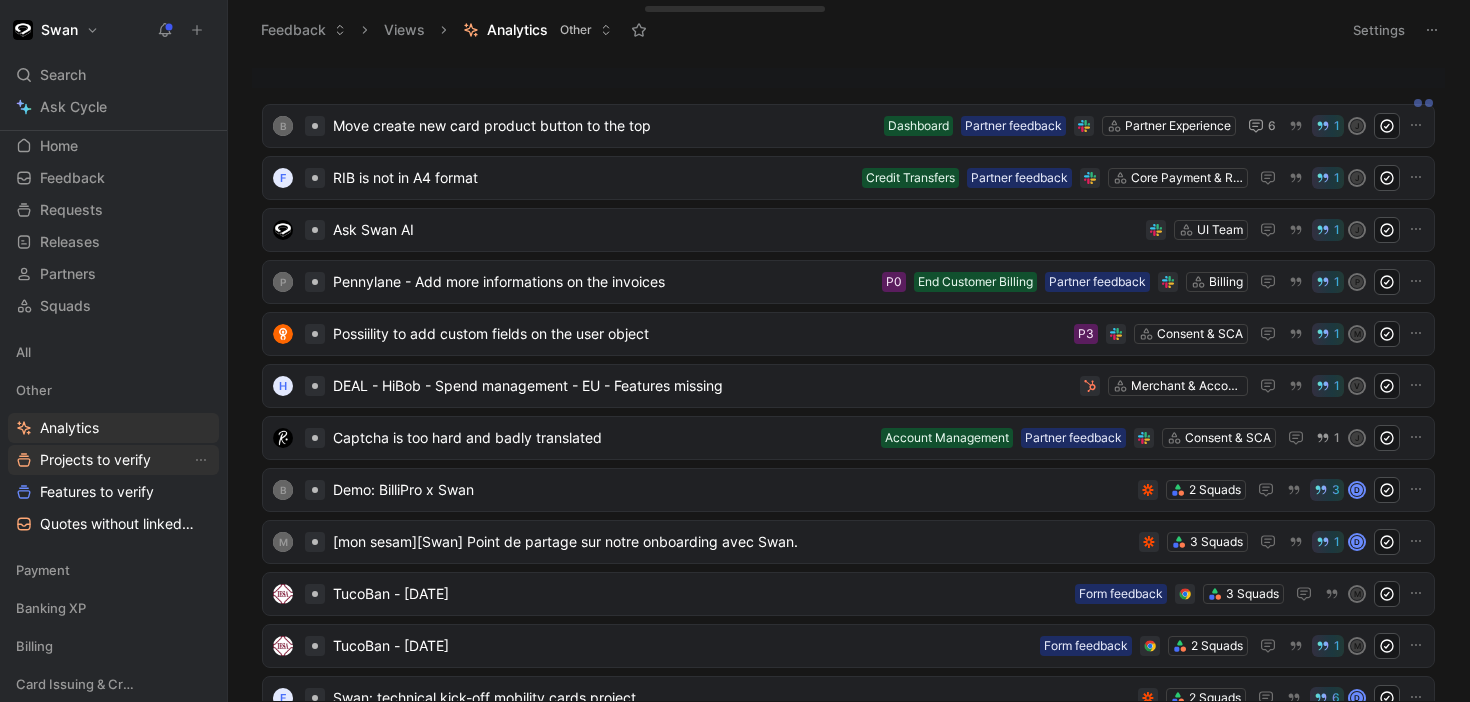 click on "Projects to verify" at bounding box center (95, 460) 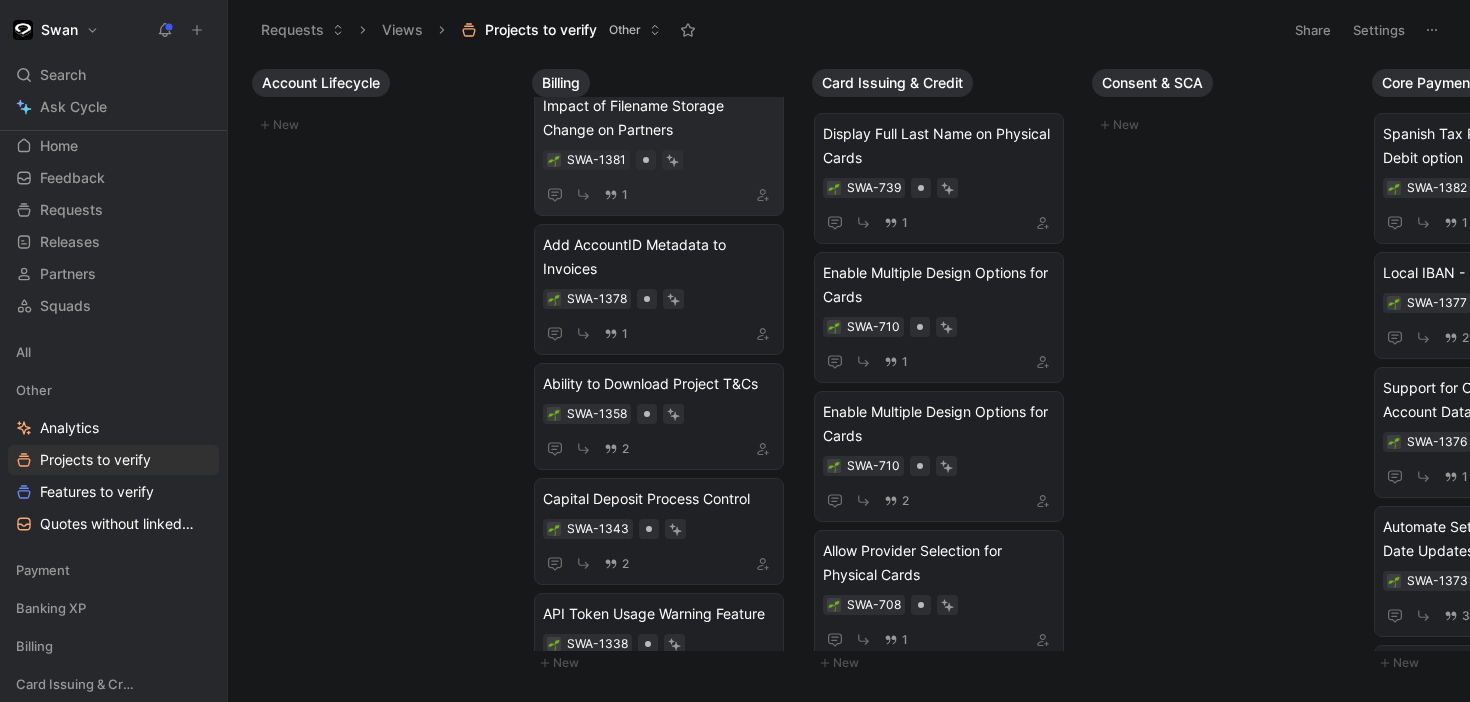 scroll, scrollTop: 199, scrollLeft: 0, axis: vertical 